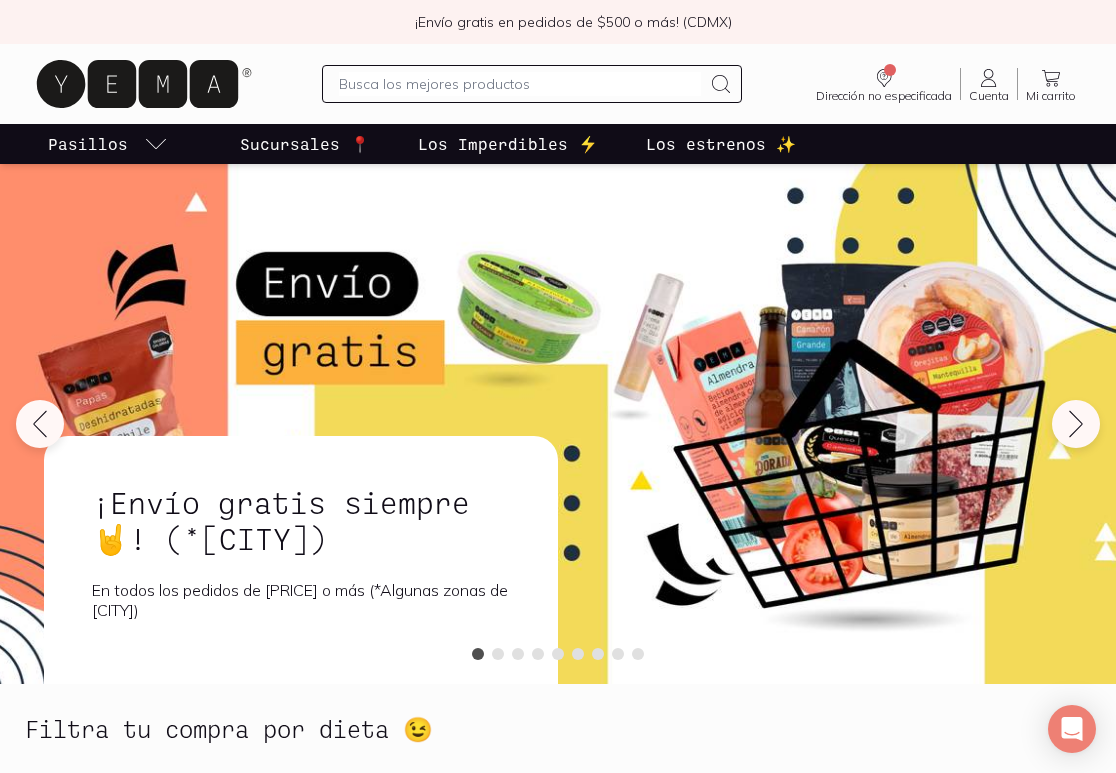 scroll, scrollTop: 0, scrollLeft: 0, axis: both 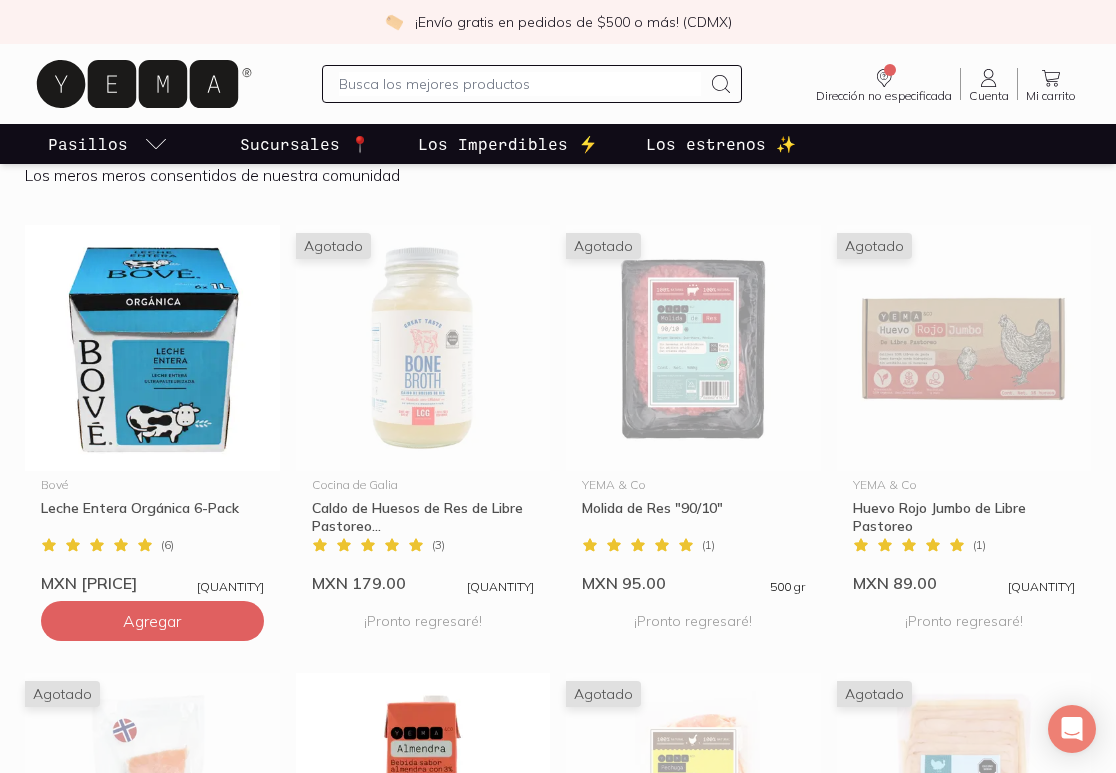 click at bounding box center (520, 84) 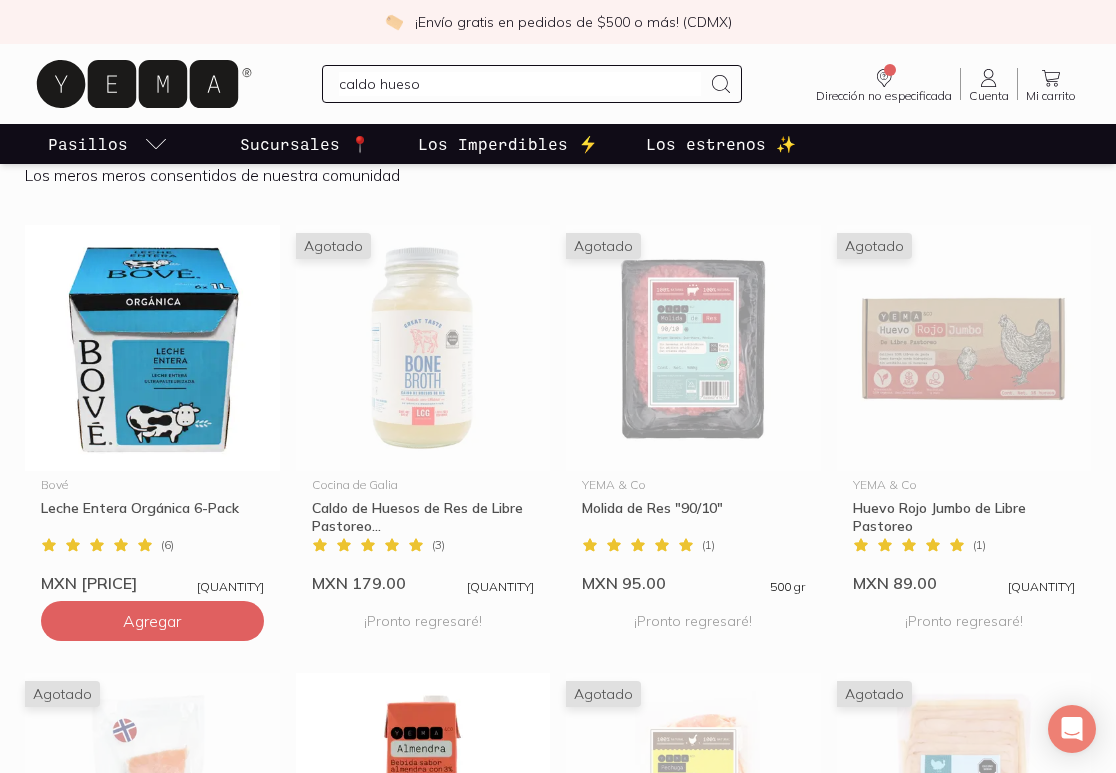 type on "caldo huesos" 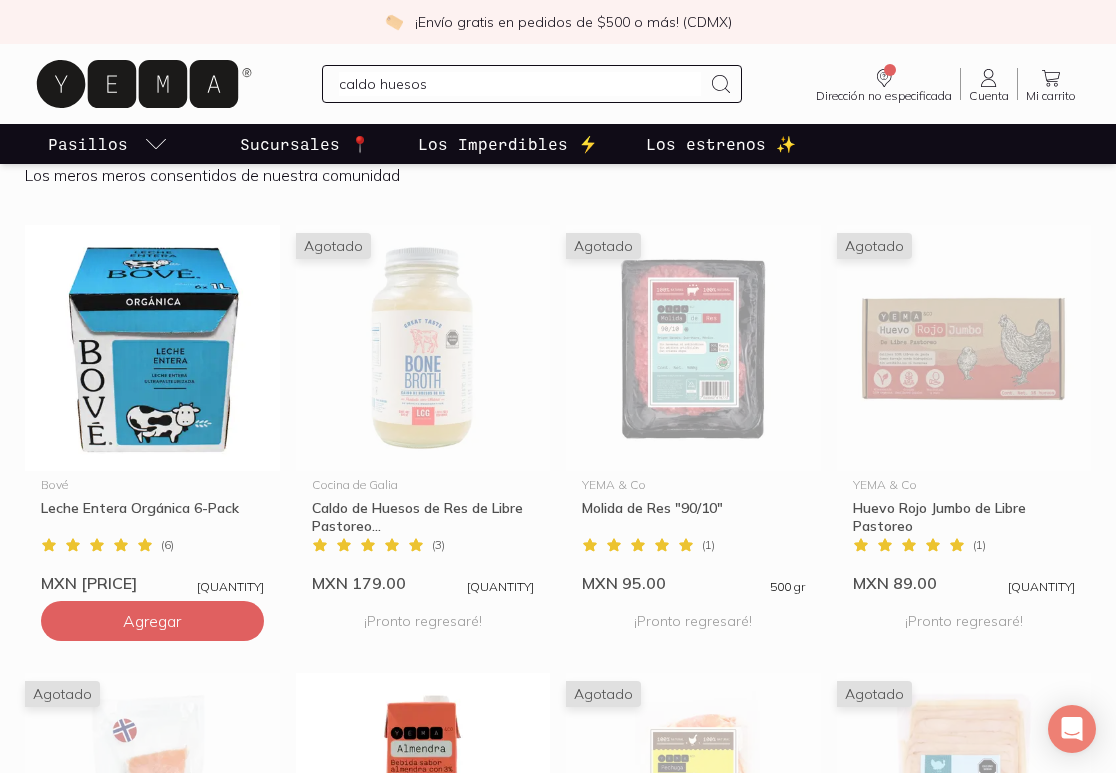 type 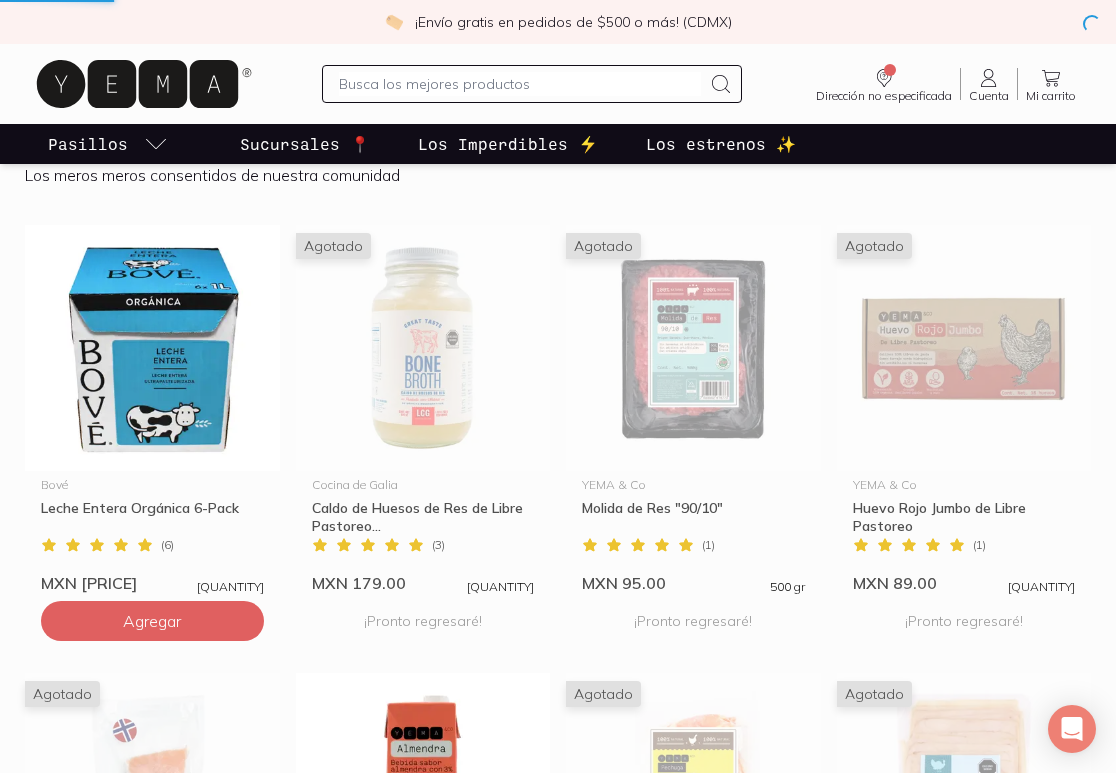 click at bounding box center [520, 84] 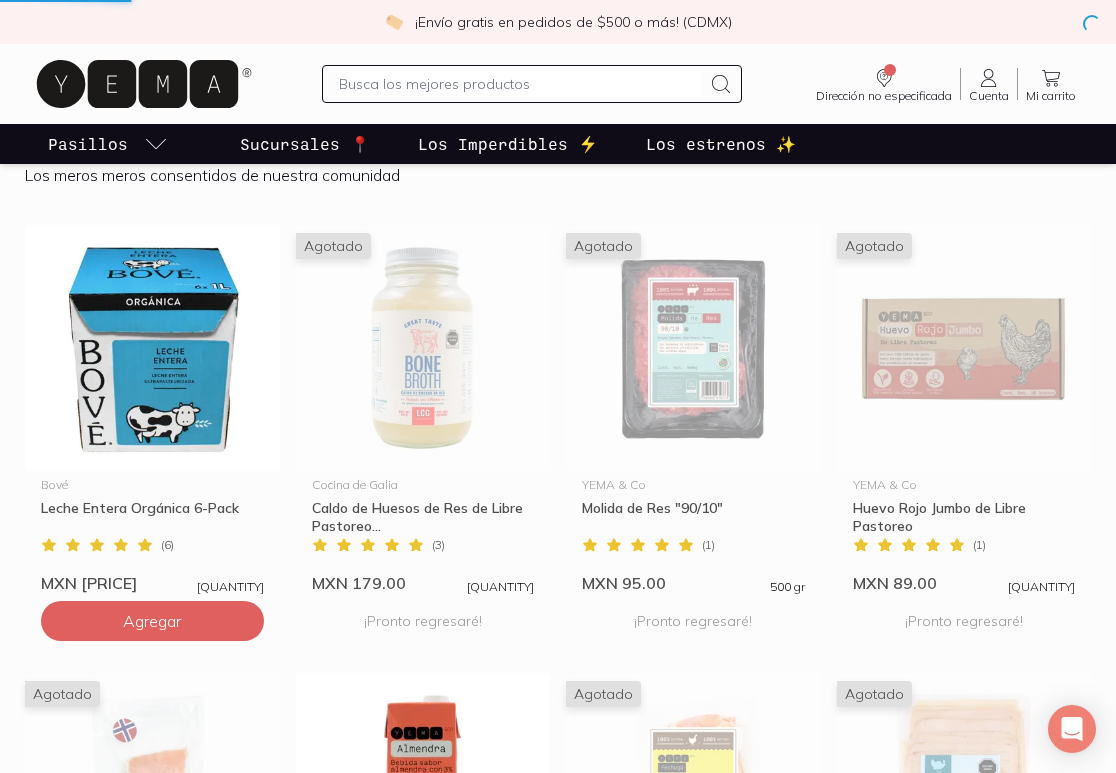 click at bounding box center (520, 84) 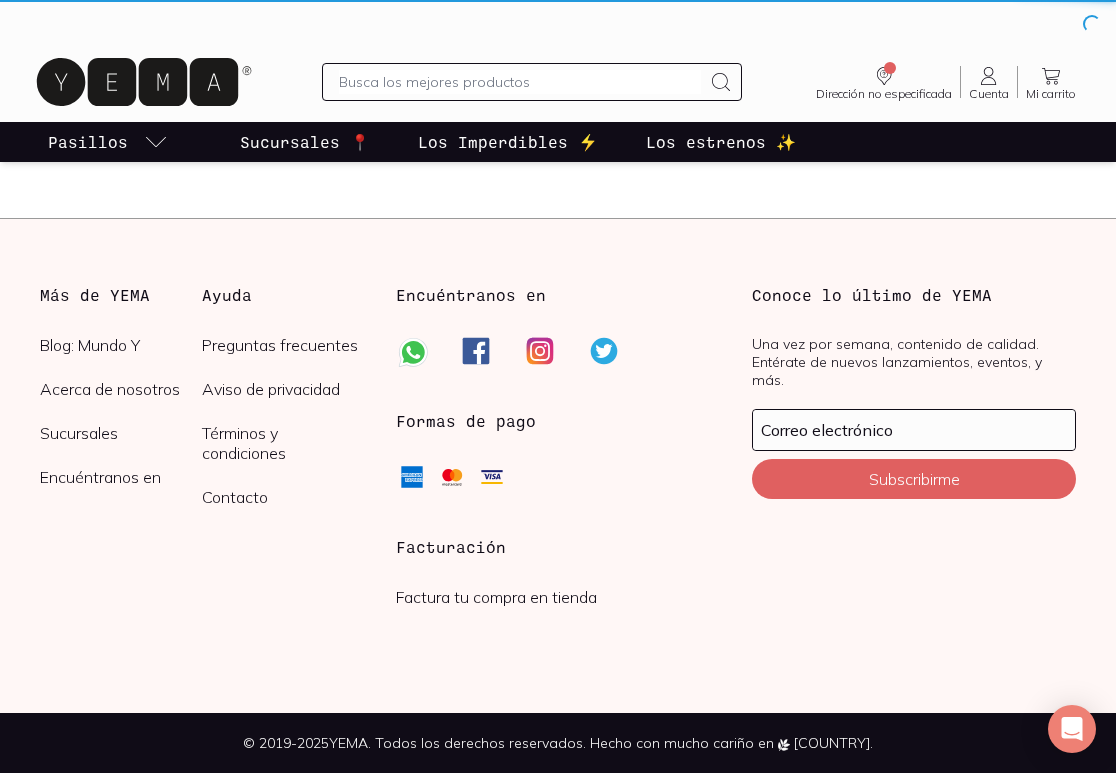 scroll, scrollTop: 0, scrollLeft: 0, axis: both 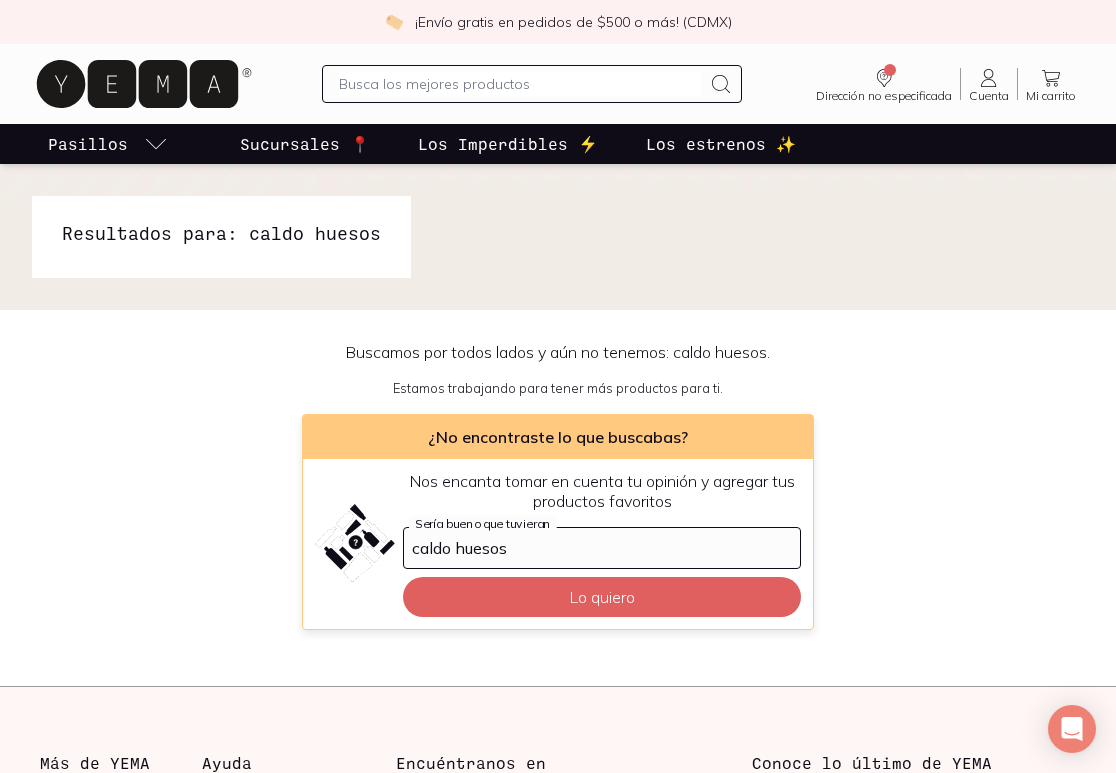 click at bounding box center (520, 84) 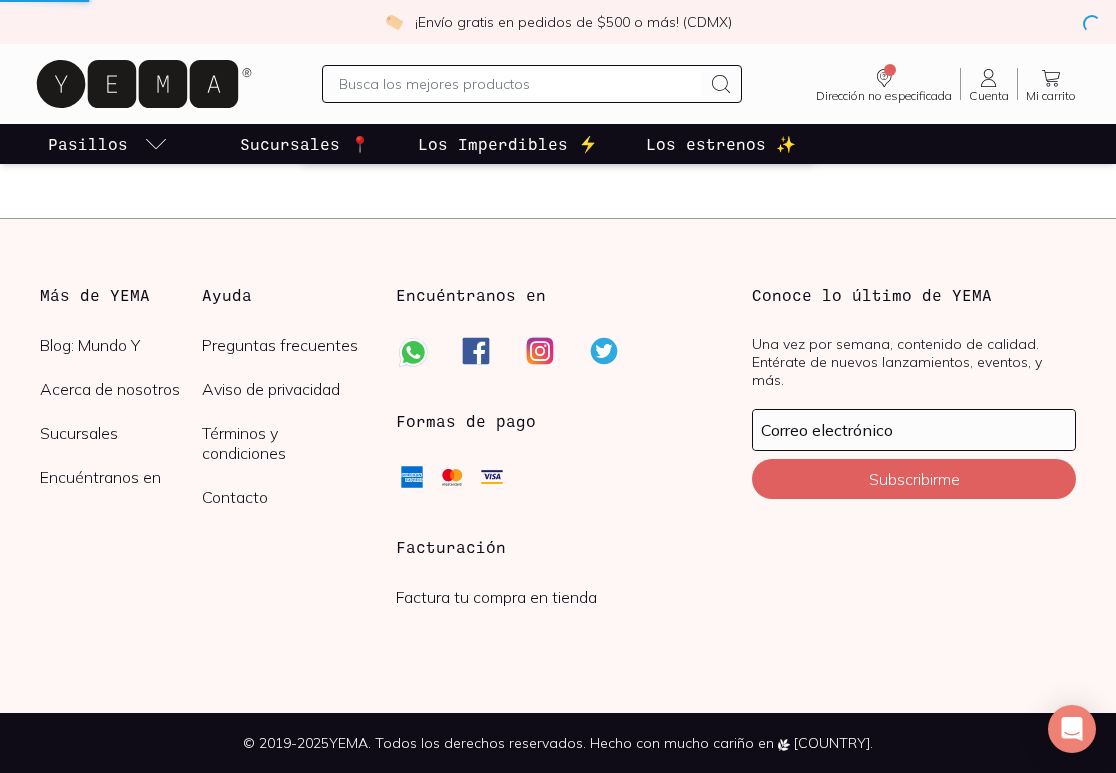 scroll, scrollTop: 0, scrollLeft: 0, axis: both 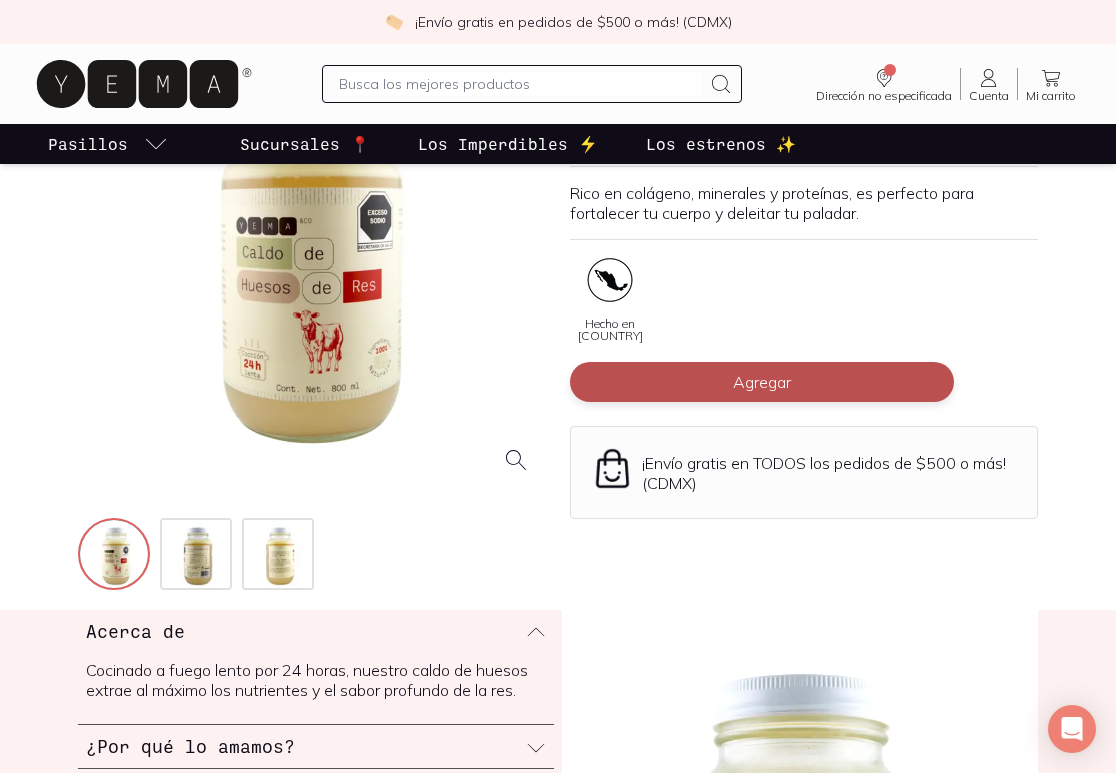 click on "Agregar" at bounding box center (762, 382) 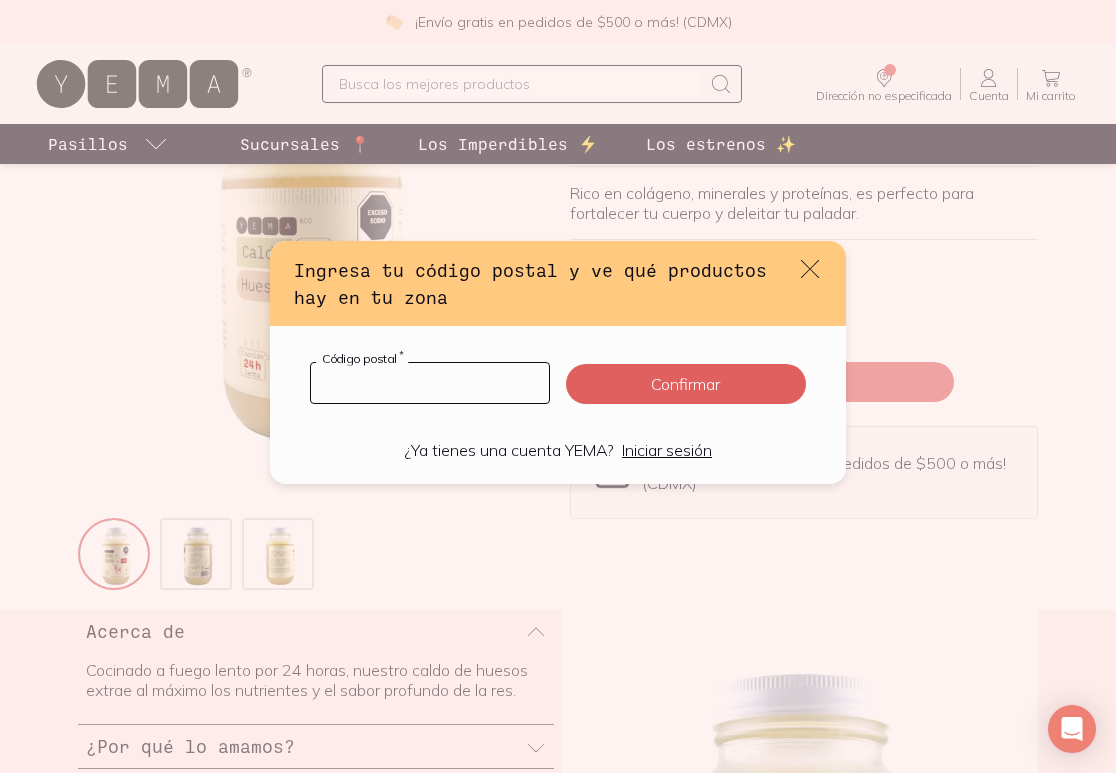 click at bounding box center (430, 383) 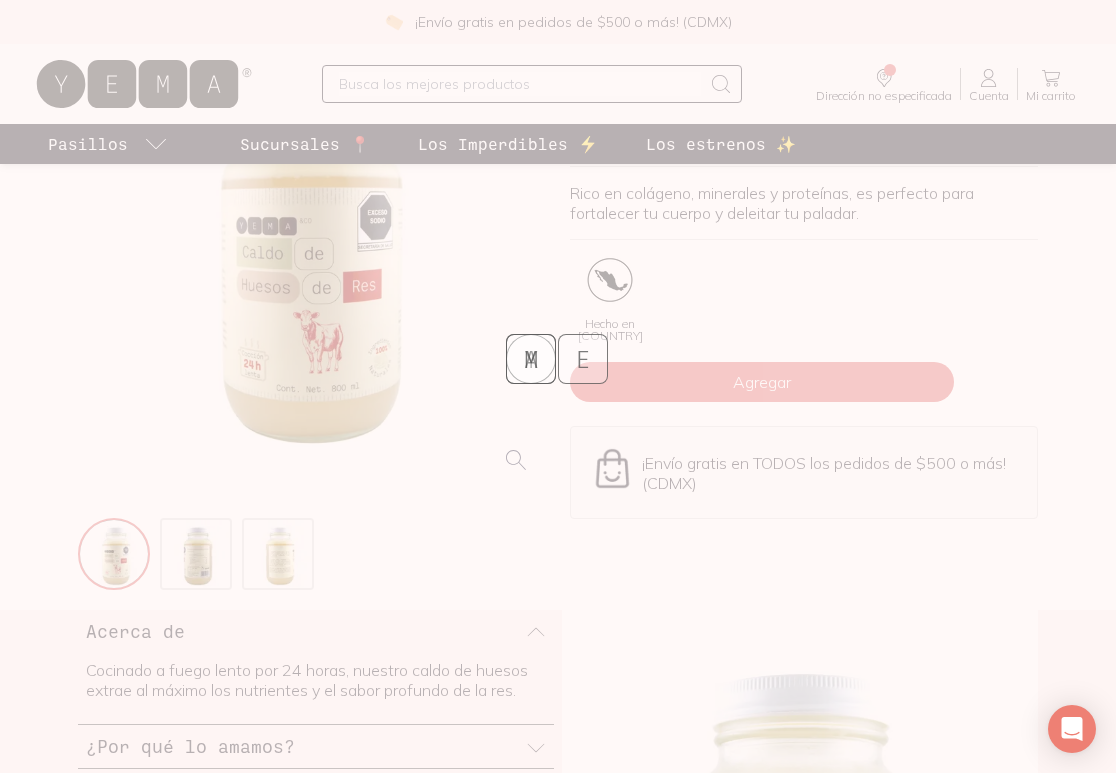 type 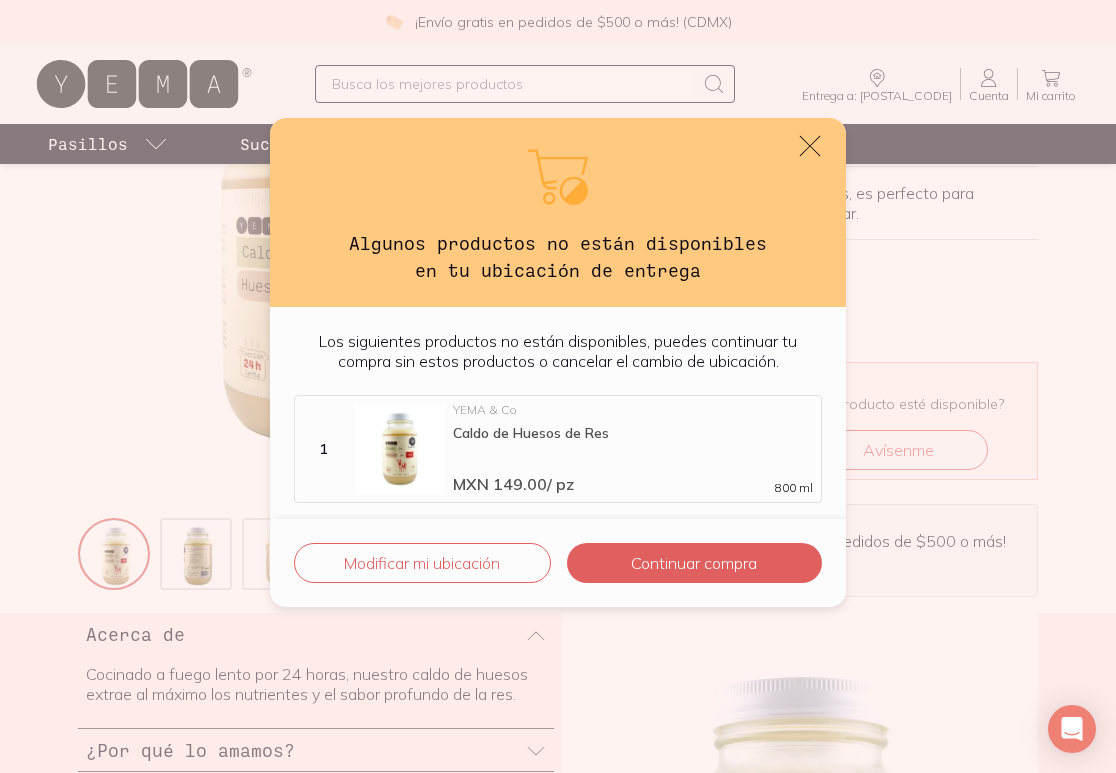 click 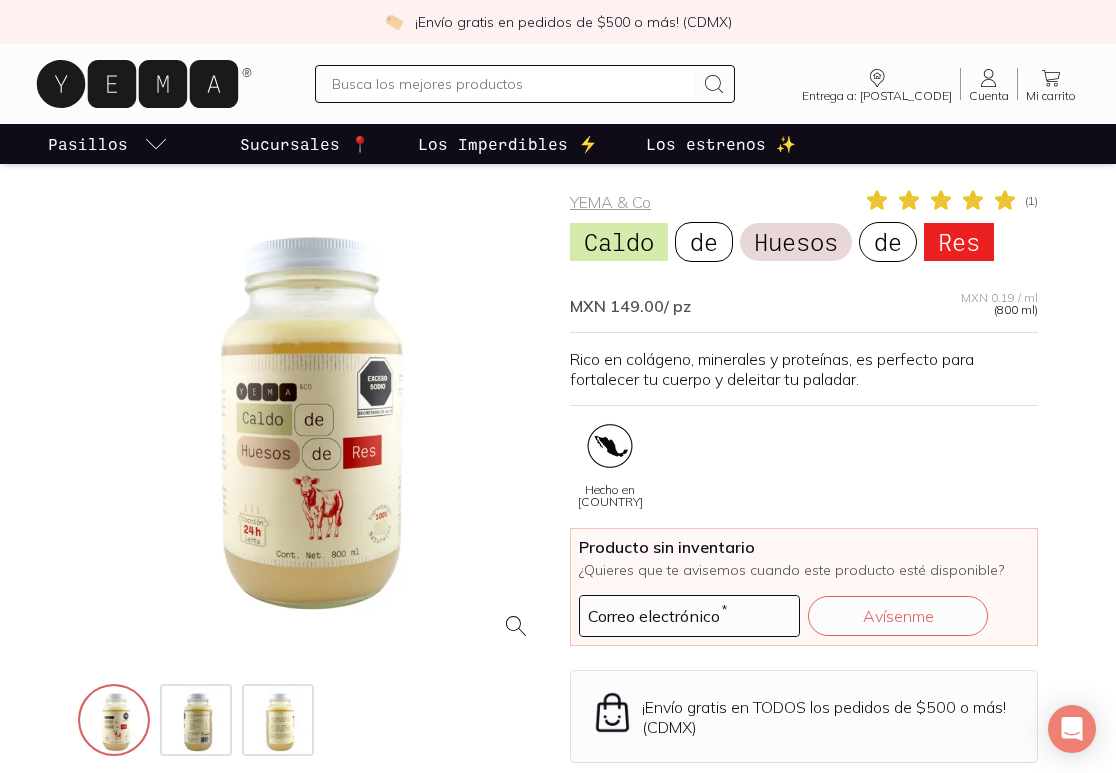 scroll, scrollTop: 0, scrollLeft: 0, axis: both 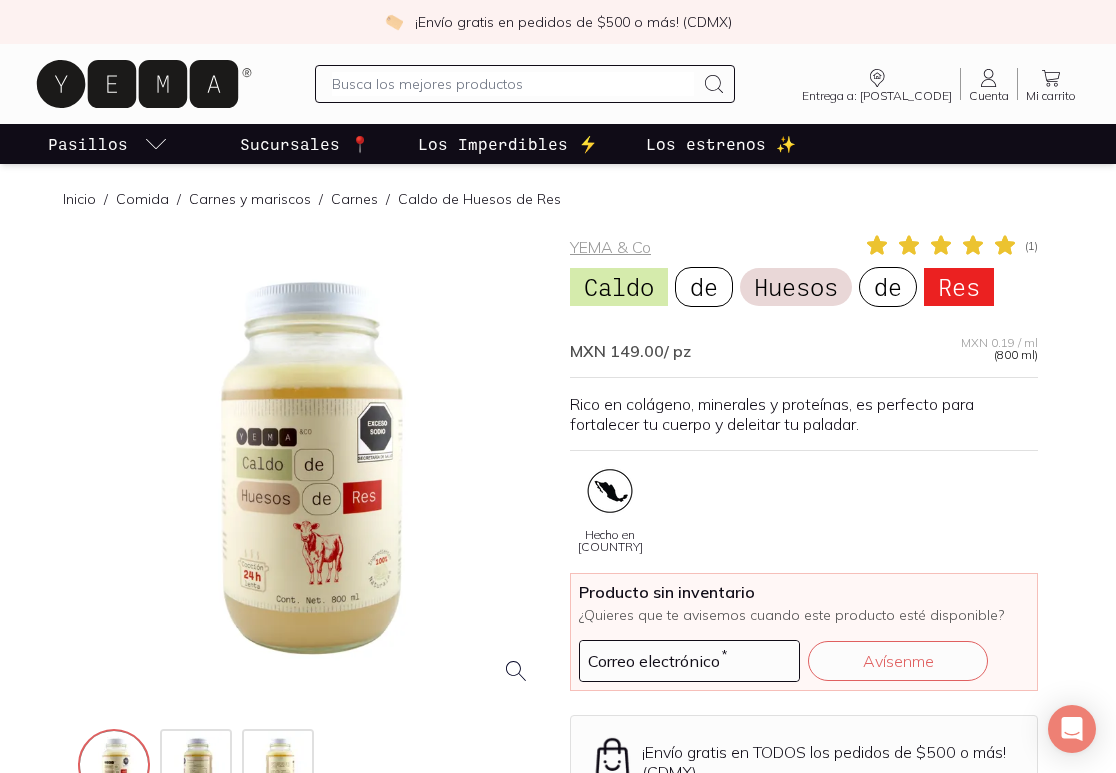 click at bounding box center [513, 84] 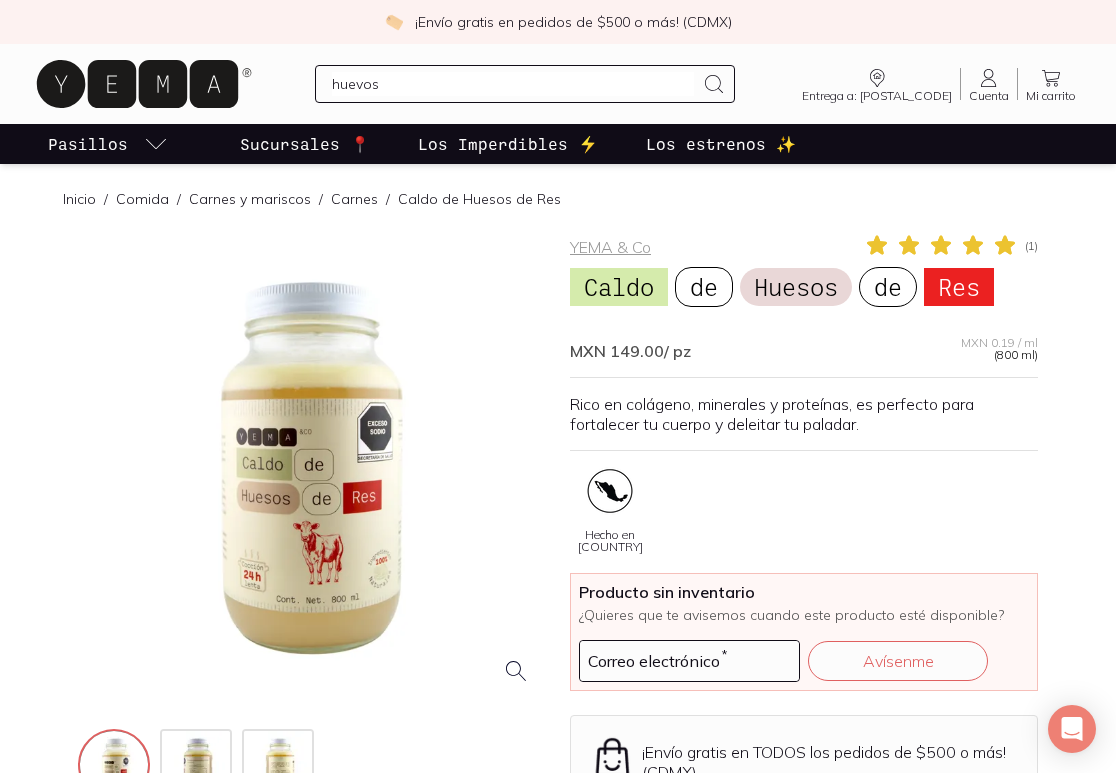 type on "huevos" 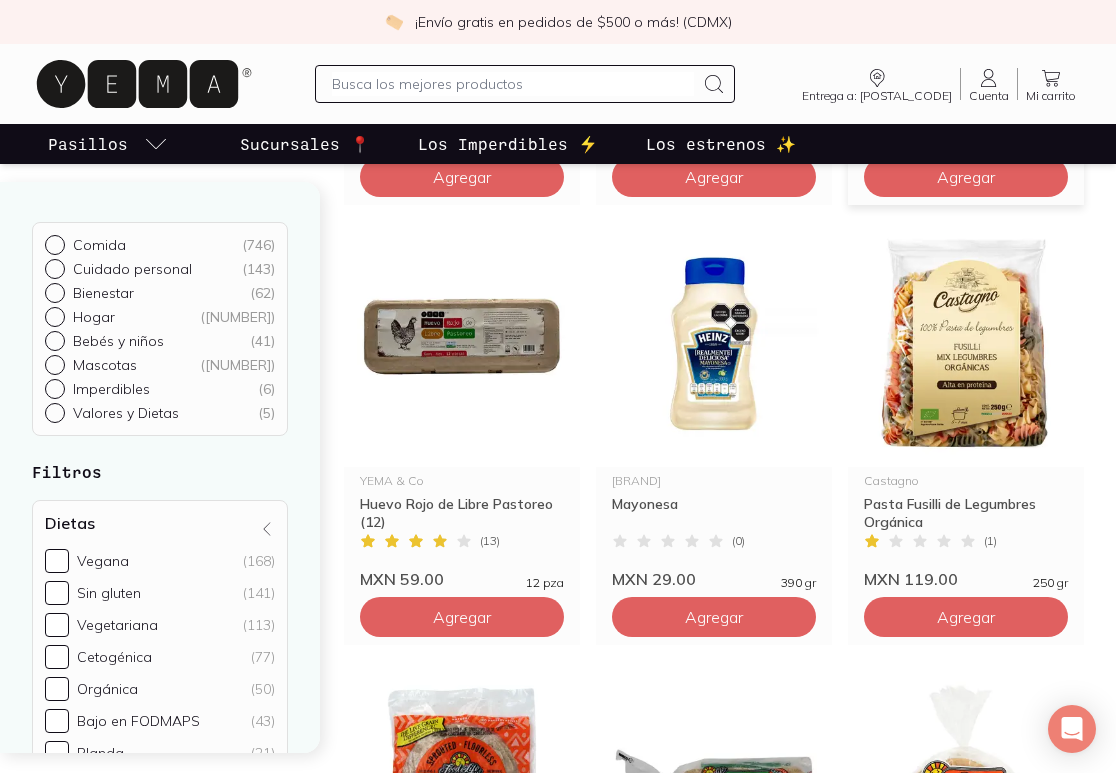 scroll, scrollTop: 124, scrollLeft: 0, axis: vertical 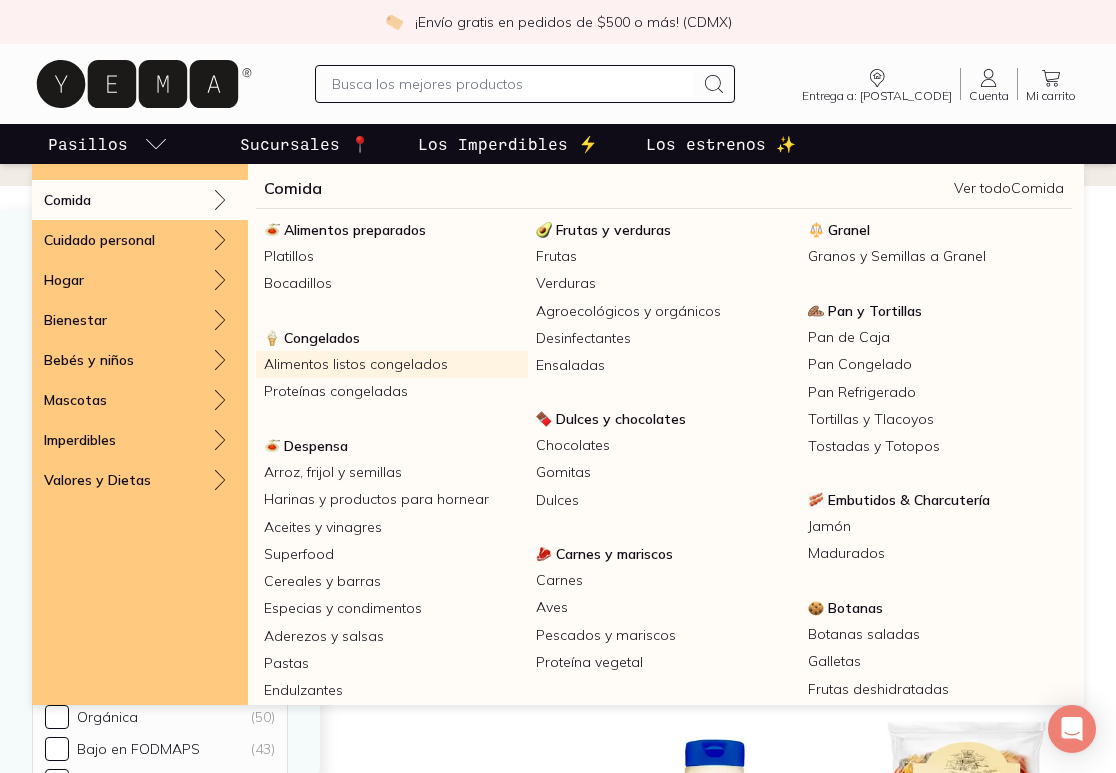 click on "Alimentos listos congelados" at bounding box center [392, 364] 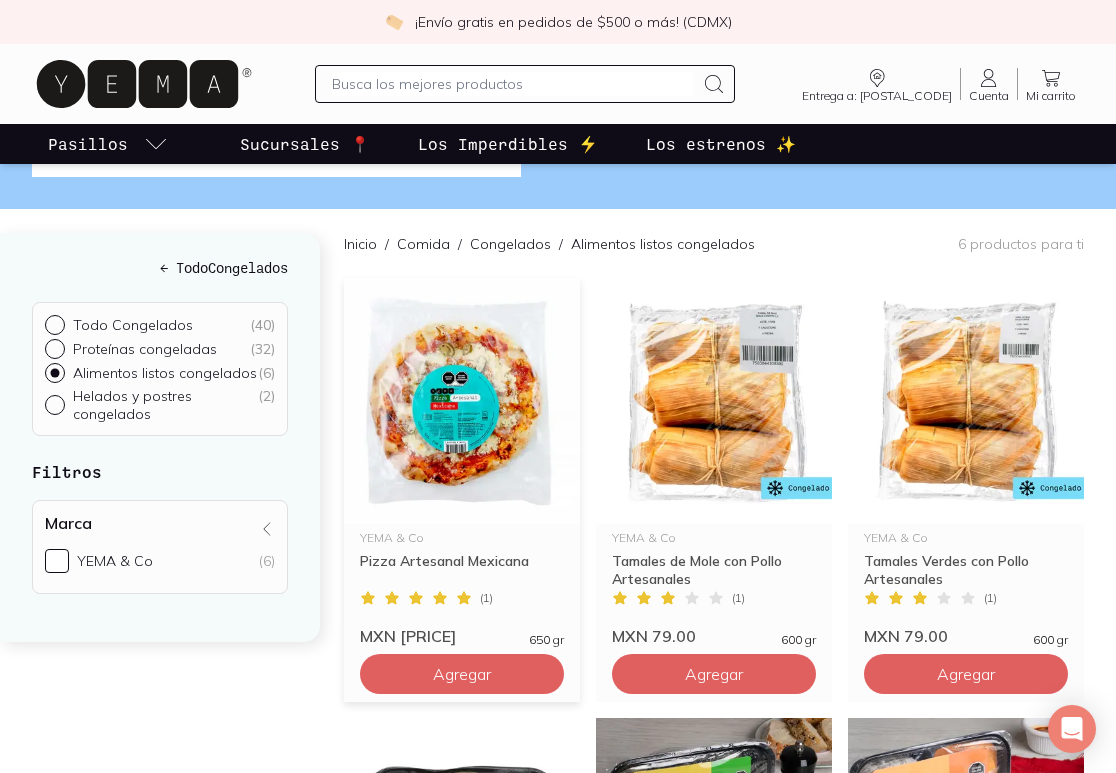 scroll, scrollTop: 116, scrollLeft: 0, axis: vertical 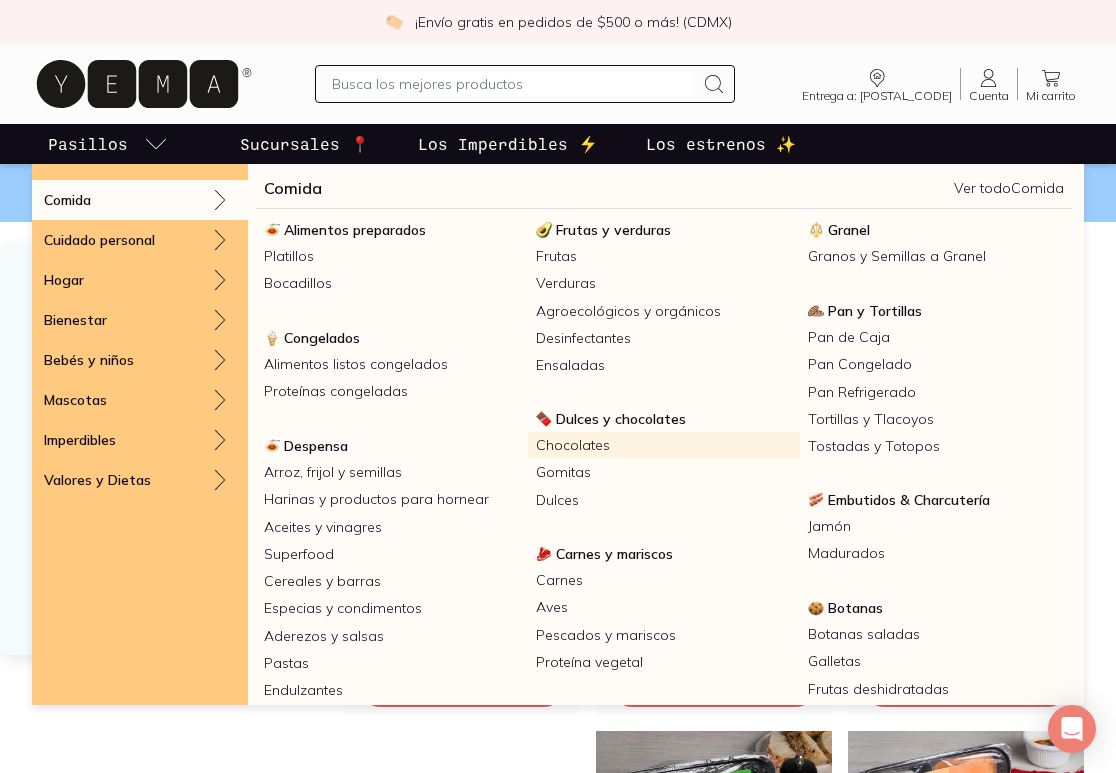click on "Chocolates" at bounding box center [664, 445] 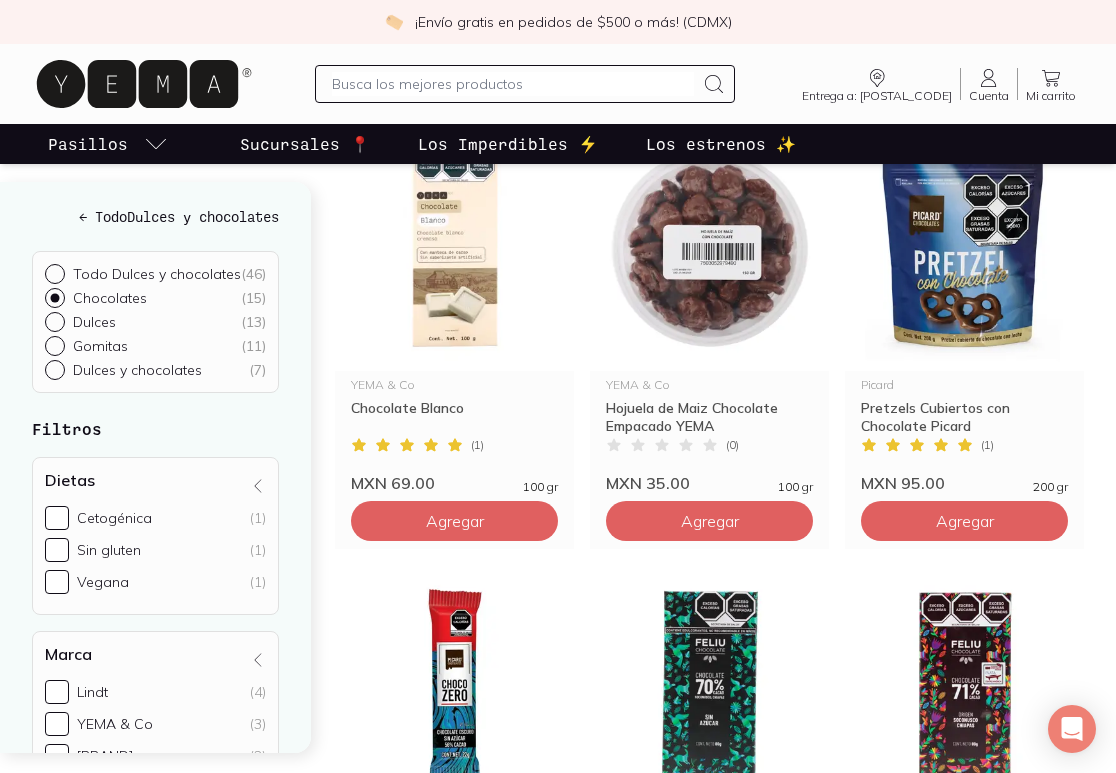 scroll, scrollTop: 703, scrollLeft: 0, axis: vertical 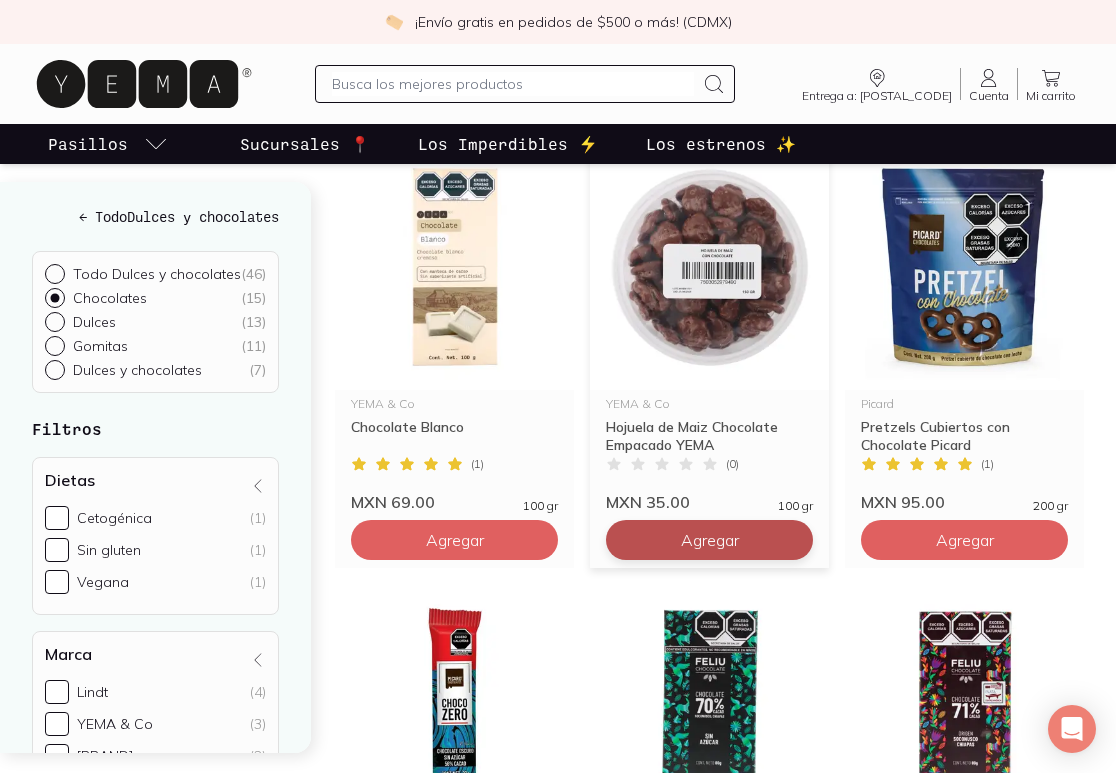 click on "Agregar" at bounding box center (455, 100) 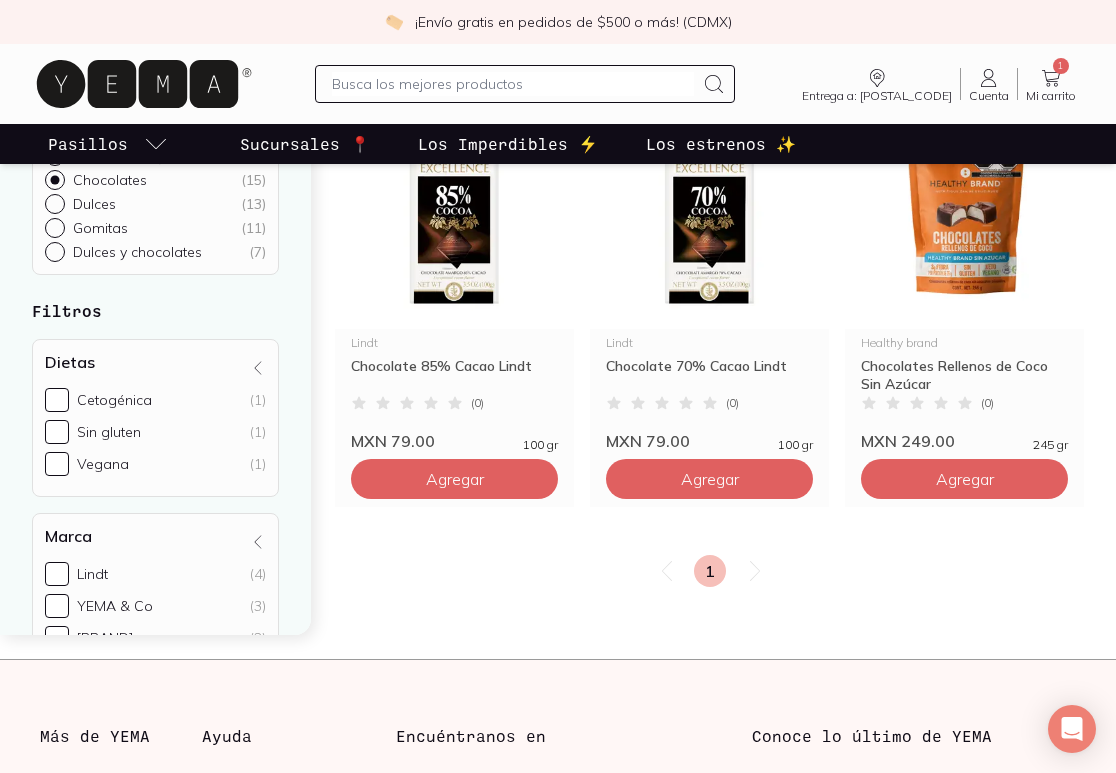 scroll, scrollTop: 2088, scrollLeft: 0, axis: vertical 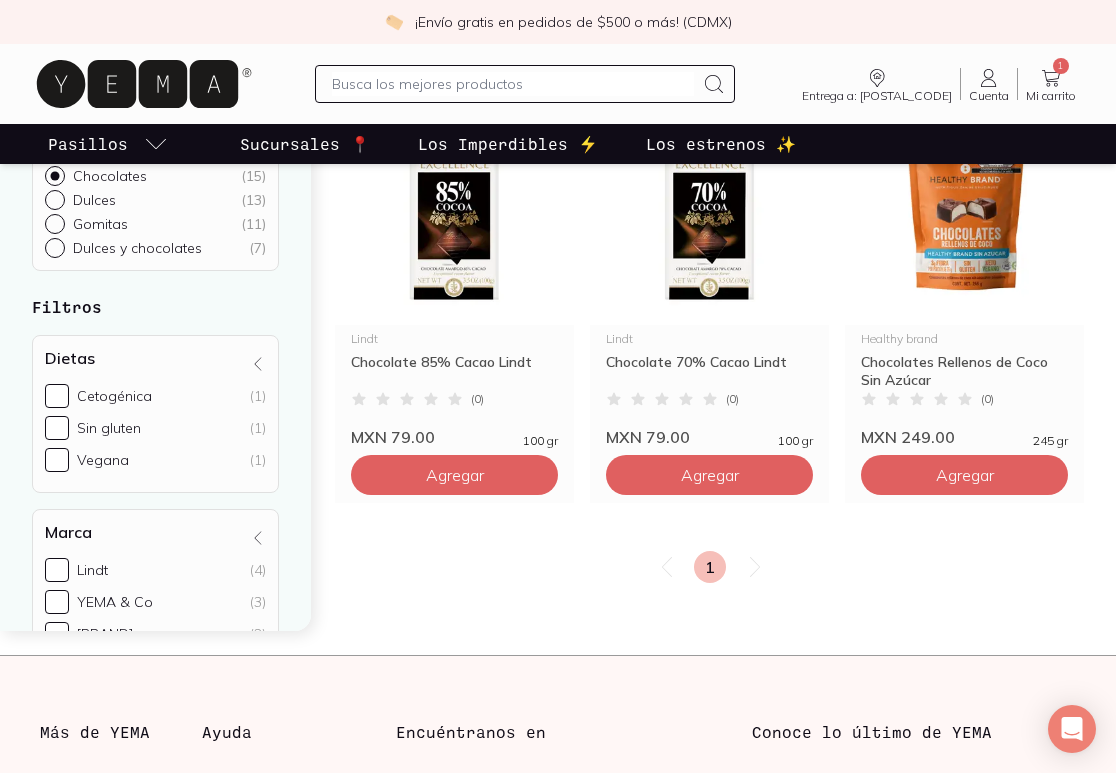 click at bounding box center [513, 84] 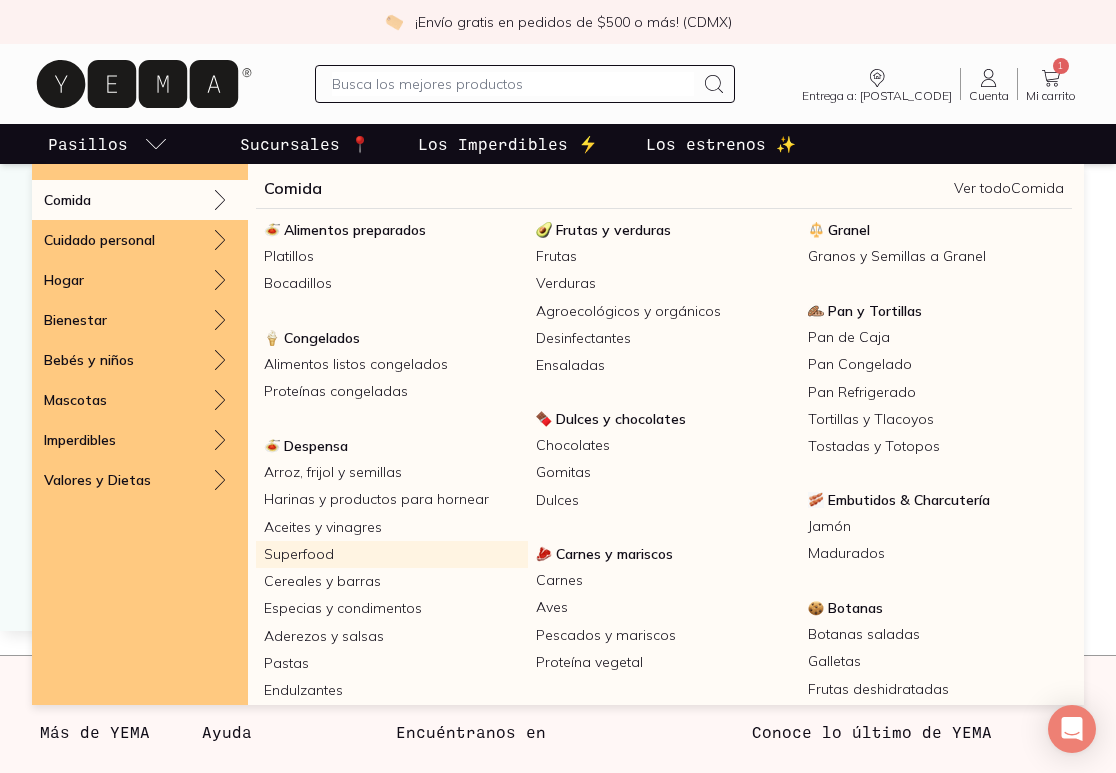 click on "Superfood" at bounding box center [392, 554] 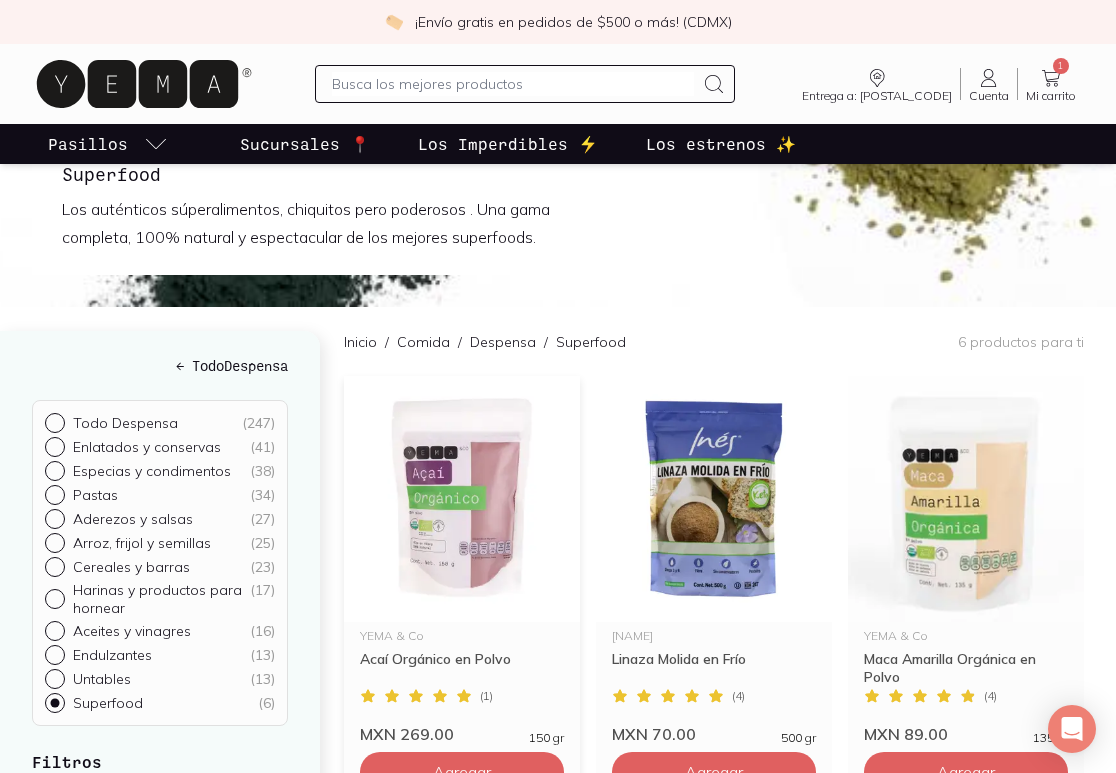 scroll, scrollTop: 0, scrollLeft: 0, axis: both 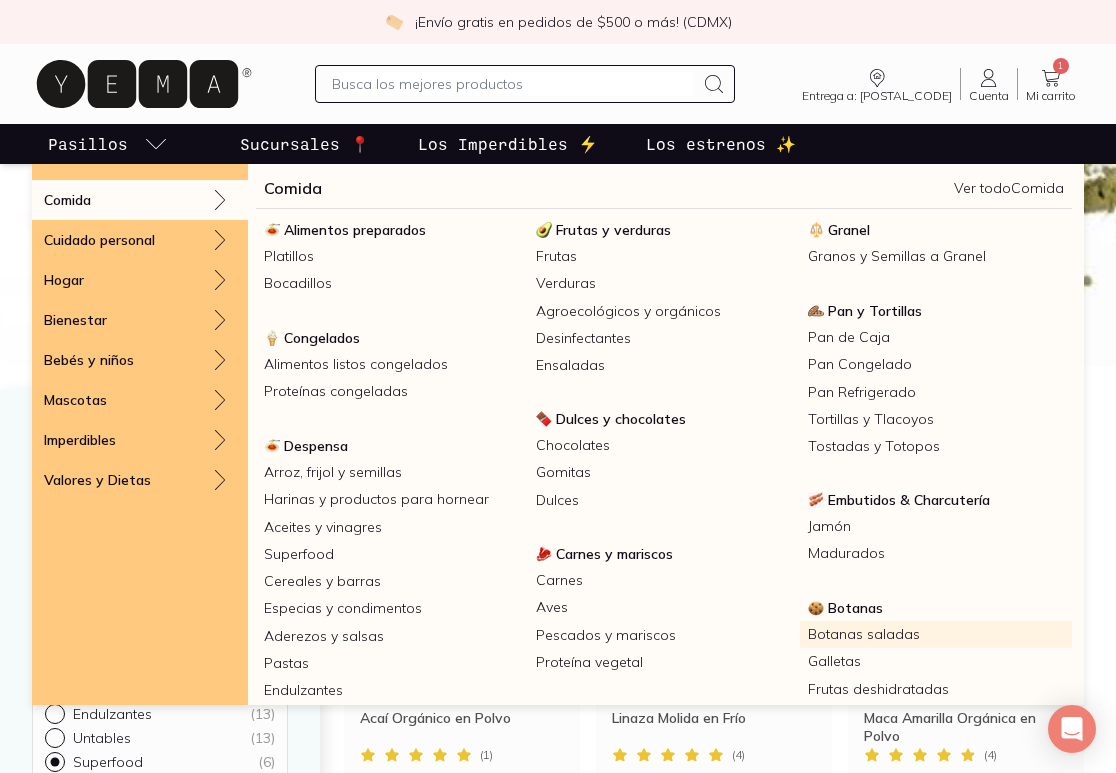 click on "Botanas saladas" at bounding box center (936, 634) 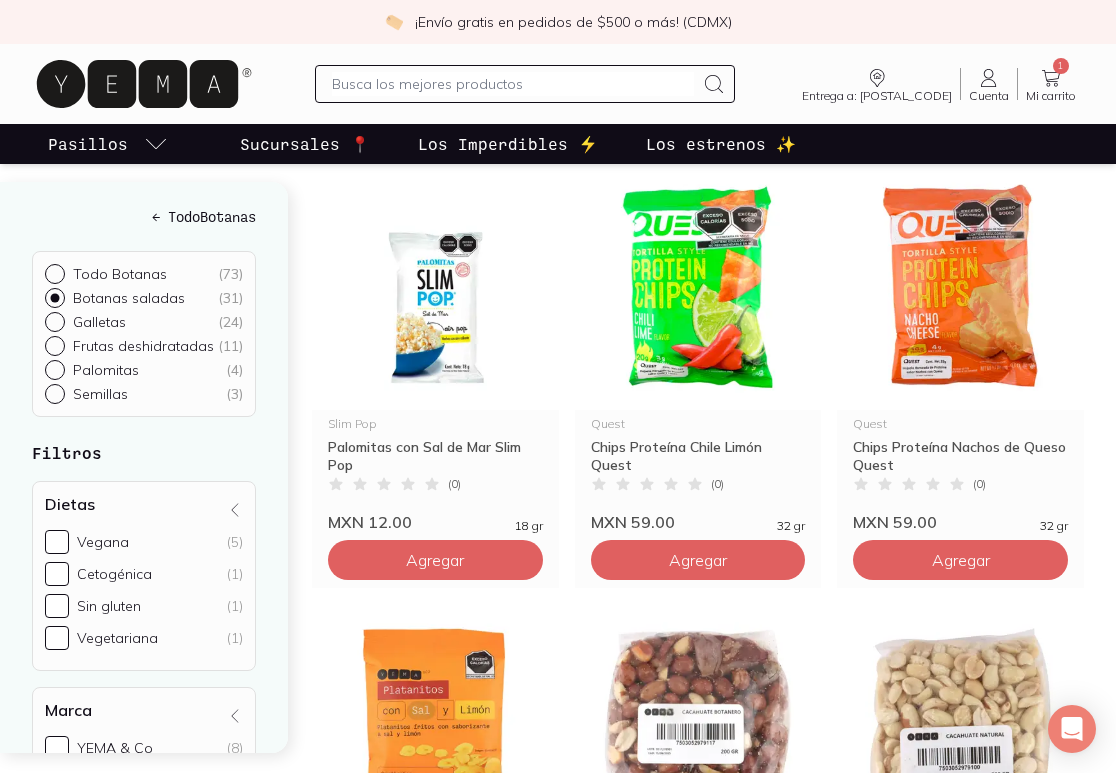 scroll, scrollTop: 709, scrollLeft: 0, axis: vertical 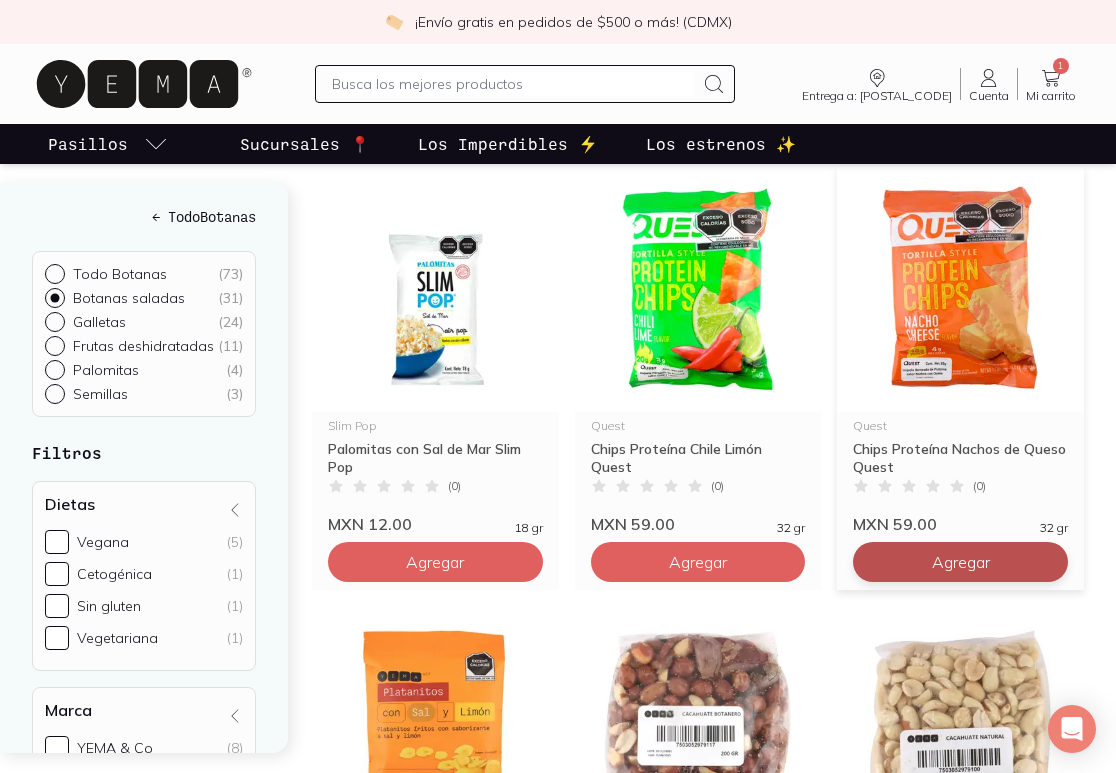click on "Agregar" at bounding box center (435, 122) 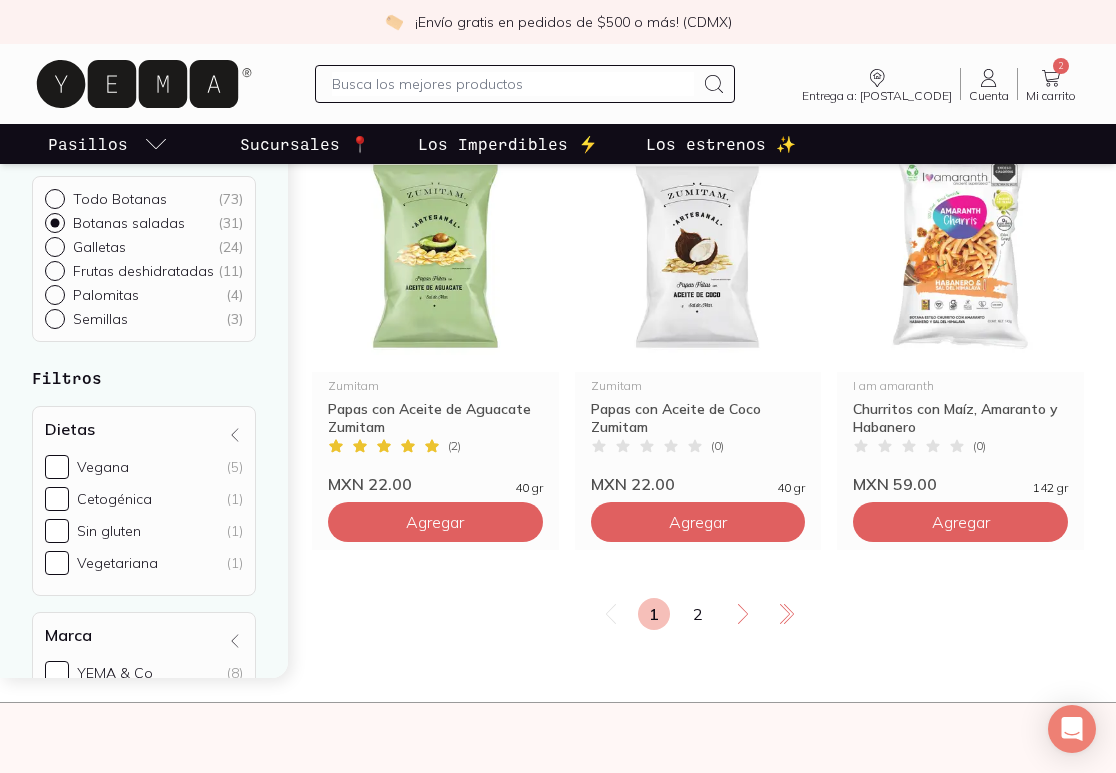 scroll, scrollTop: 3387, scrollLeft: 0, axis: vertical 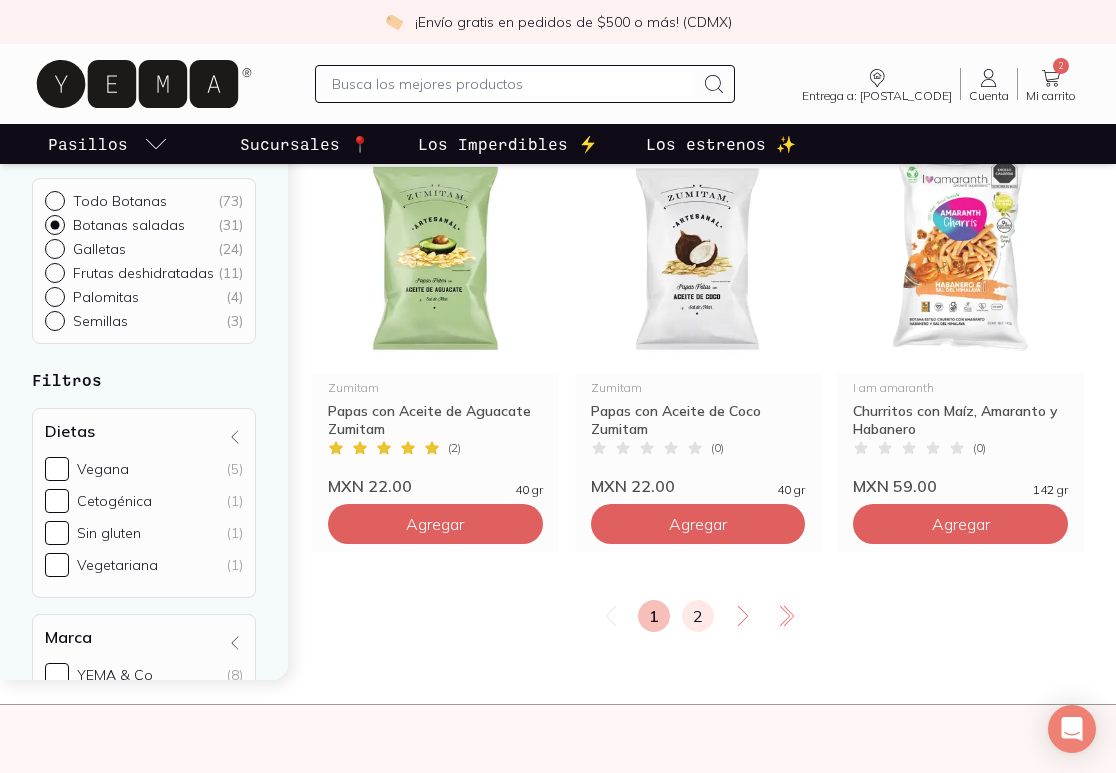 click on "2" at bounding box center [698, 616] 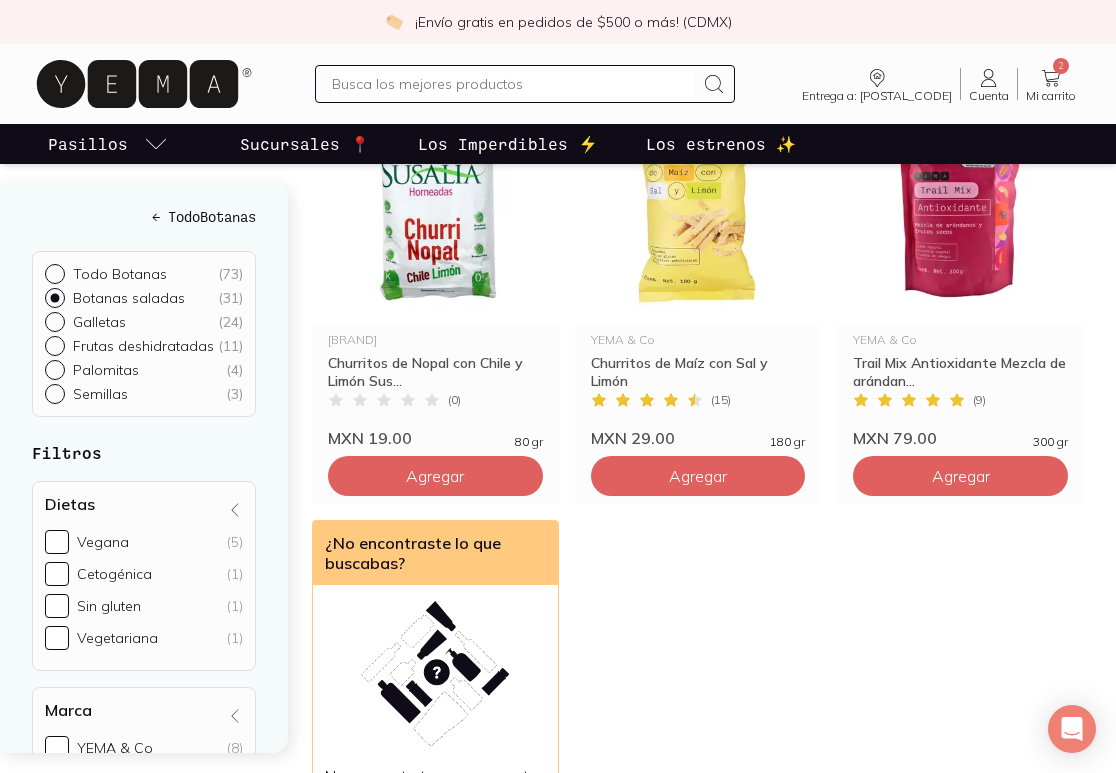 scroll, scrollTop: 589, scrollLeft: 0, axis: vertical 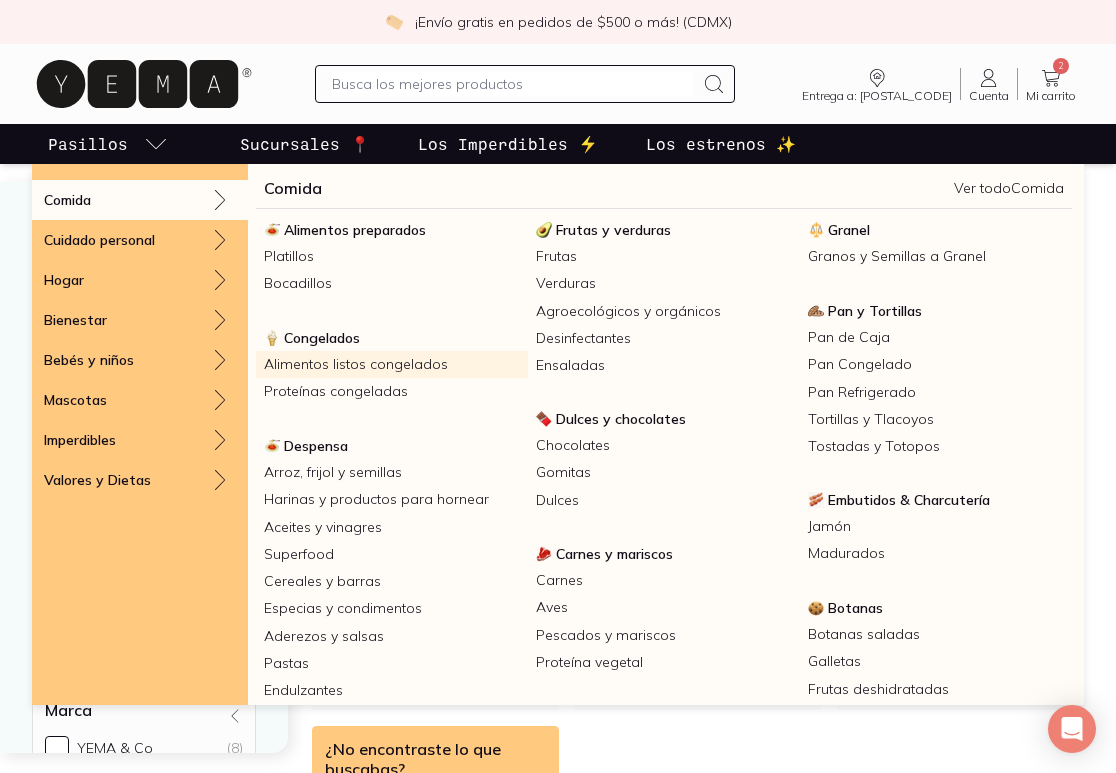 click on "Alimentos listos congelados" at bounding box center (392, 364) 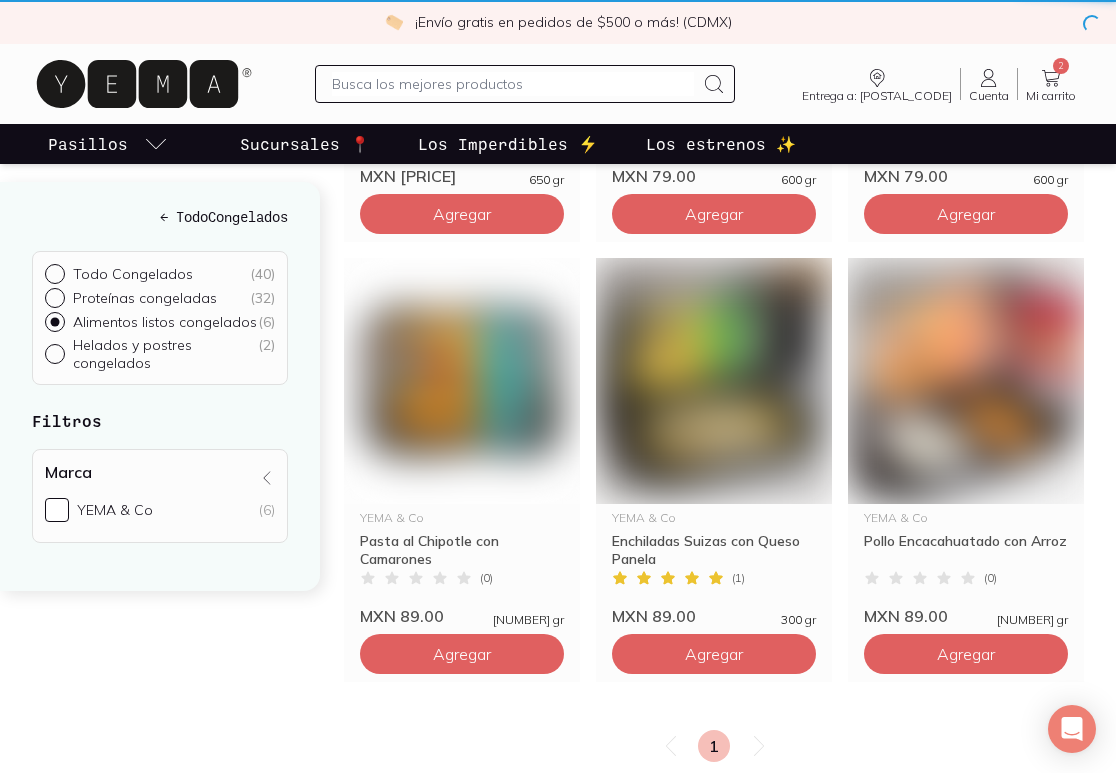 scroll, scrollTop: 0, scrollLeft: 0, axis: both 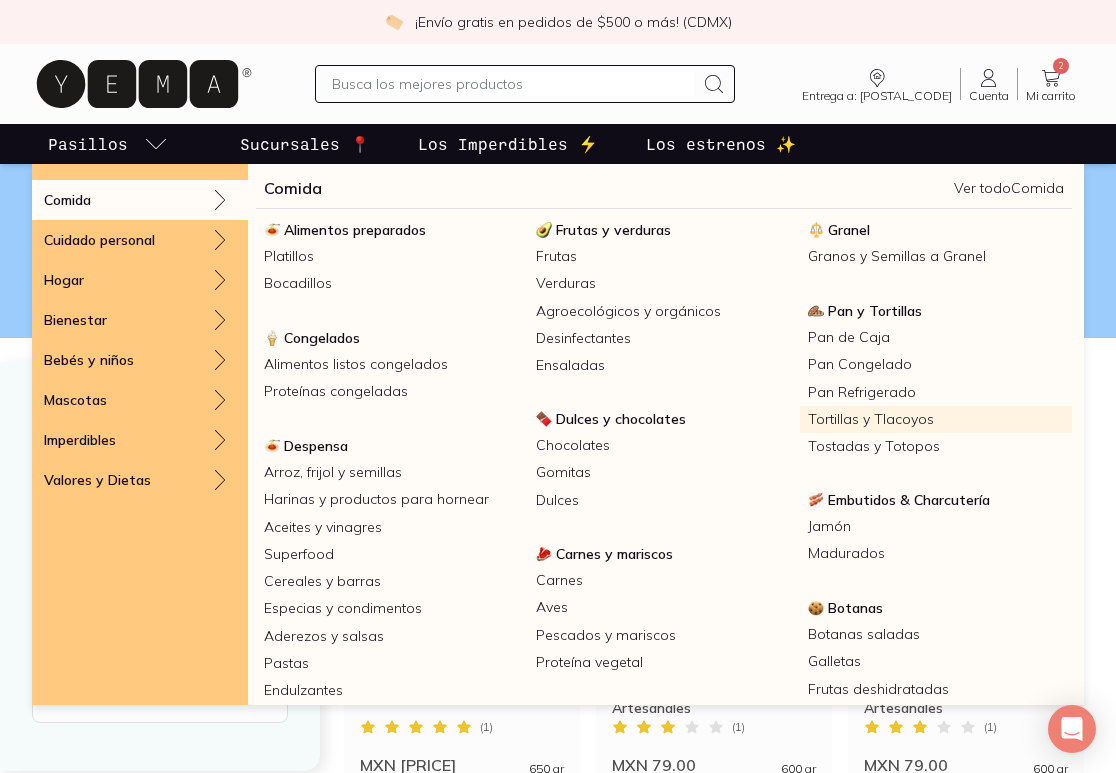 click on "Tortillas y Tlacoyos" at bounding box center (936, 419) 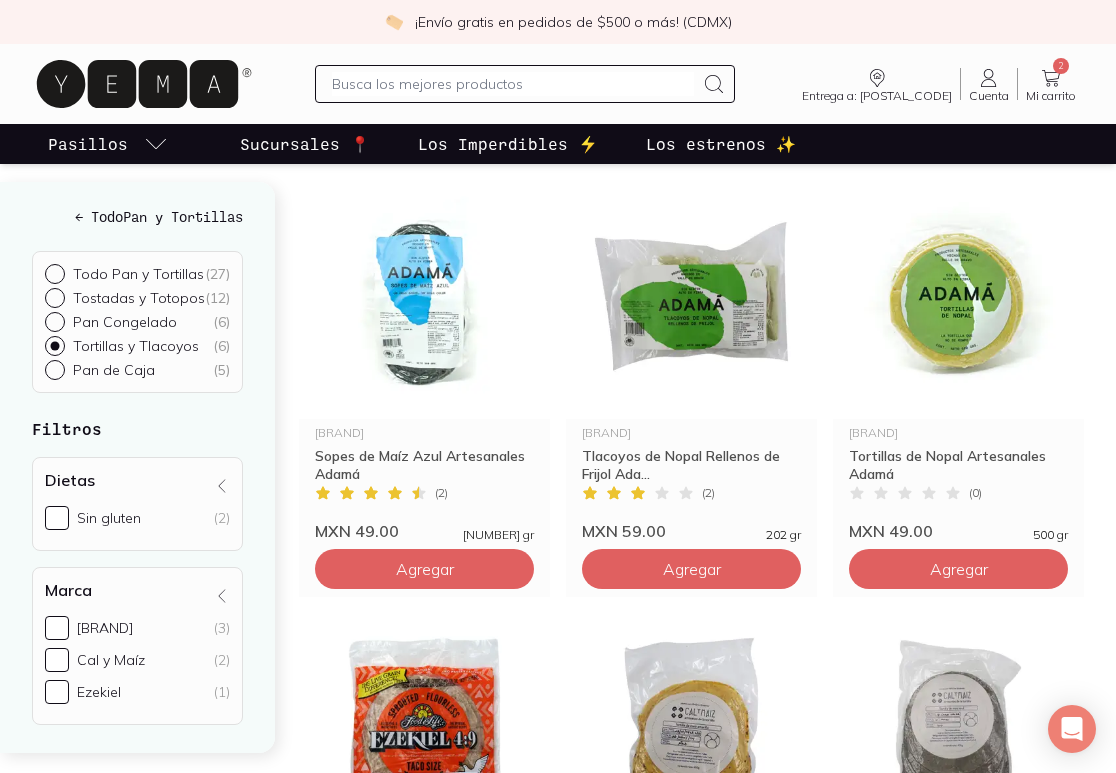 scroll, scrollTop: 0, scrollLeft: 0, axis: both 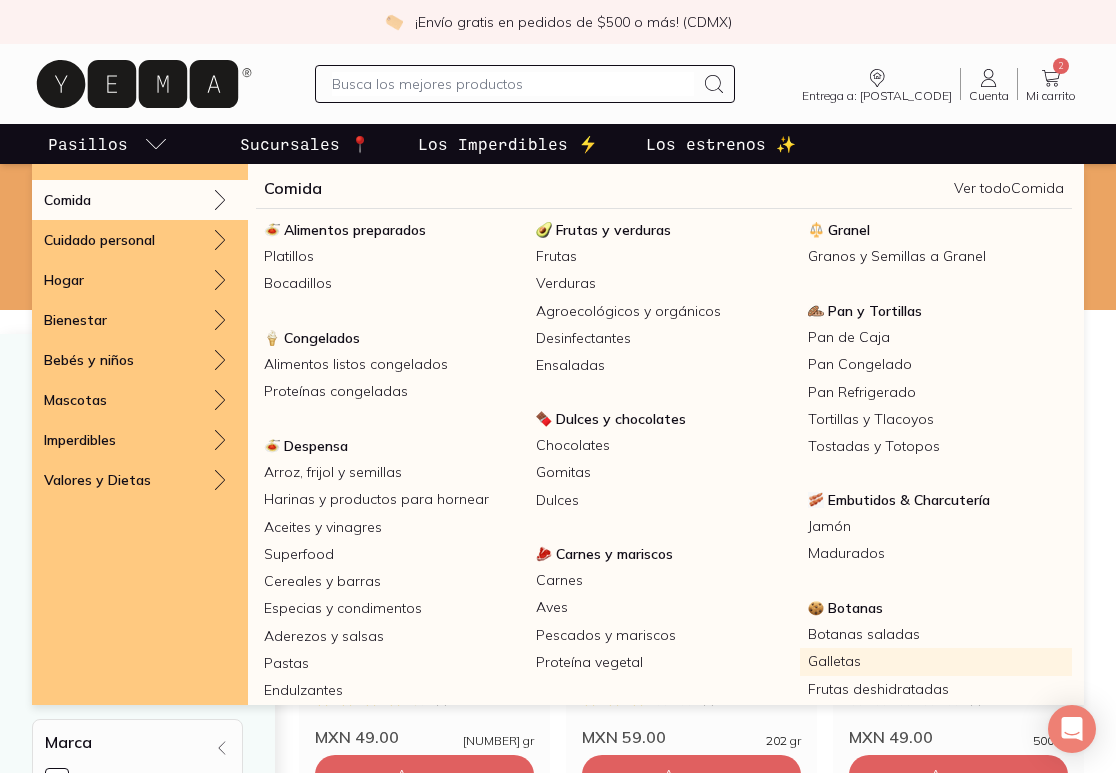 click on "Galletas" at bounding box center [936, 661] 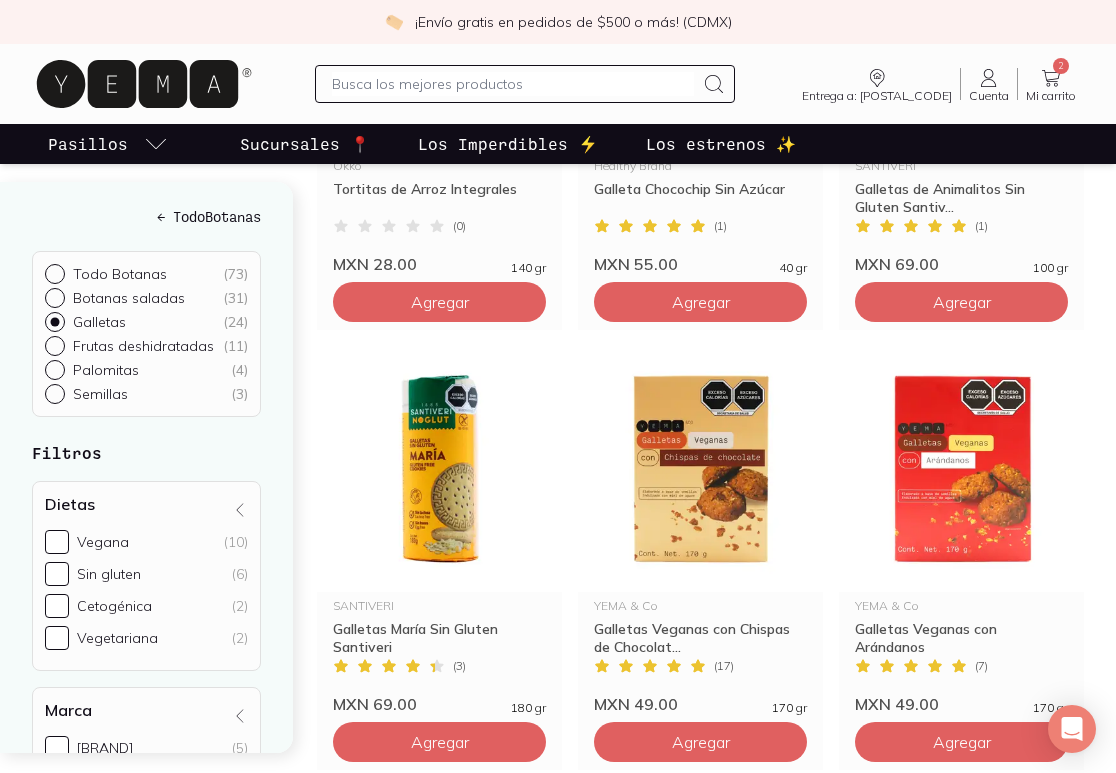 scroll, scrollTop: 2997, scrollLeft: 0, axis: vertical 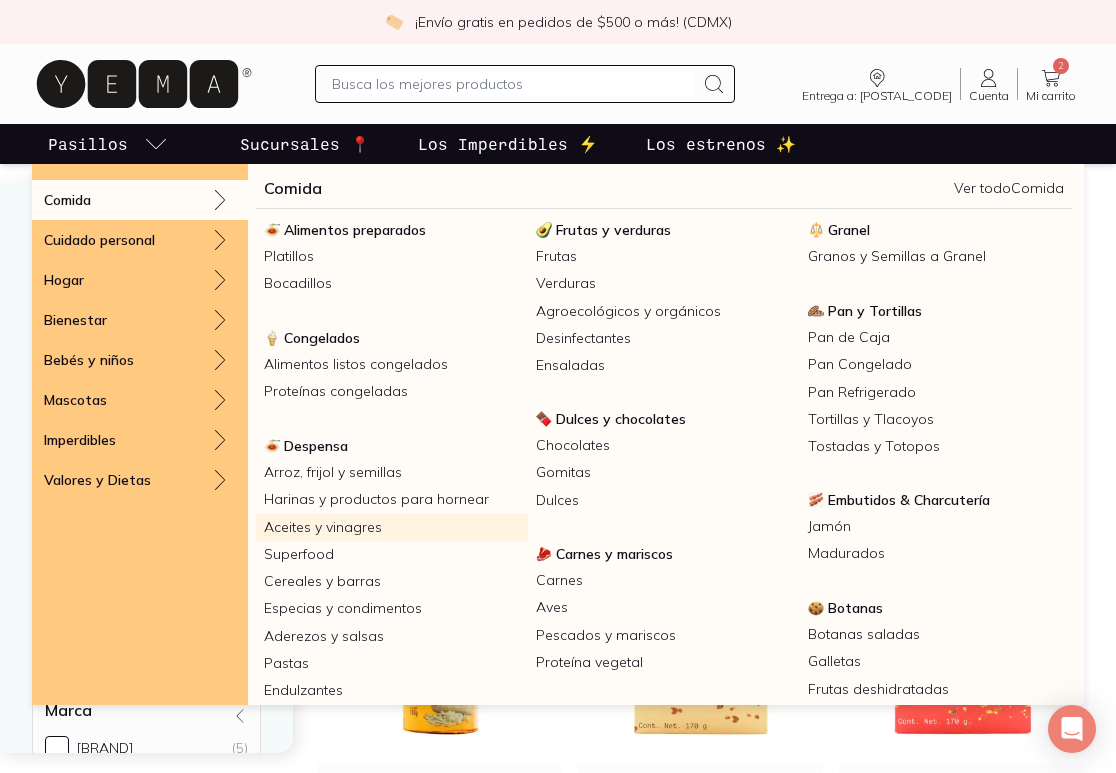 click on "Aceites y vinagres" at bounding box center (392, 527) 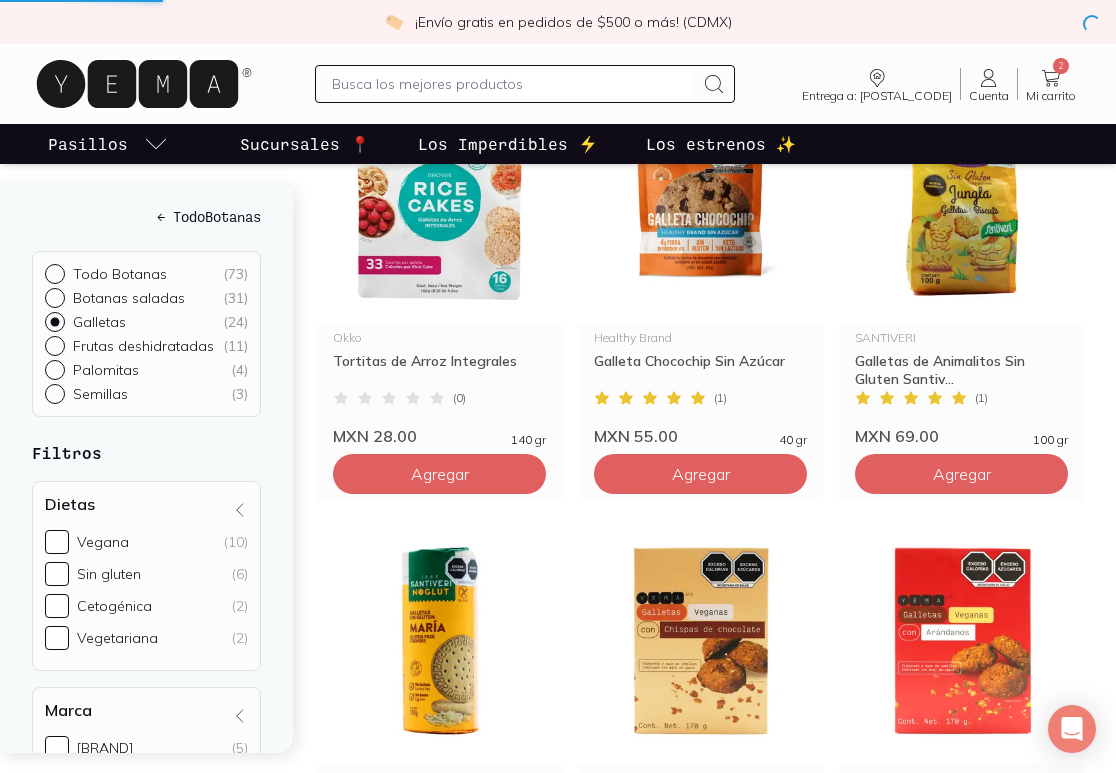 scroll, scrollTop: 0, scrollLeft: 0, axis: both 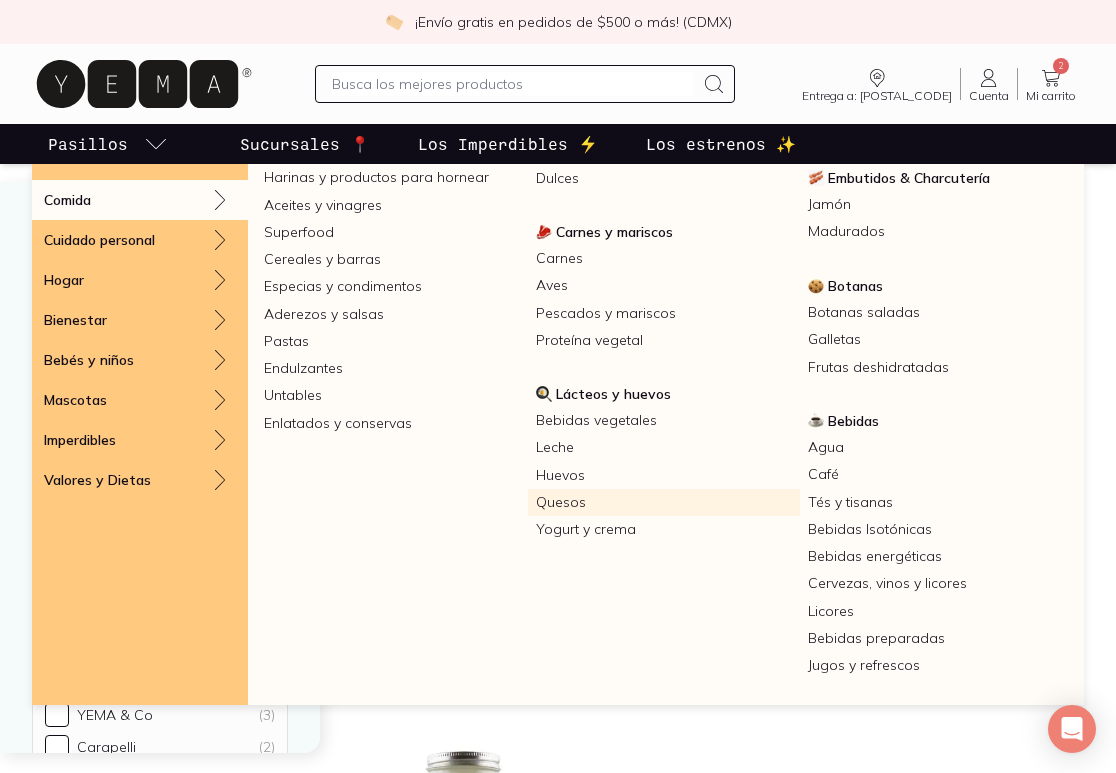 click on "Quesos" at bounding box center [664, 502] 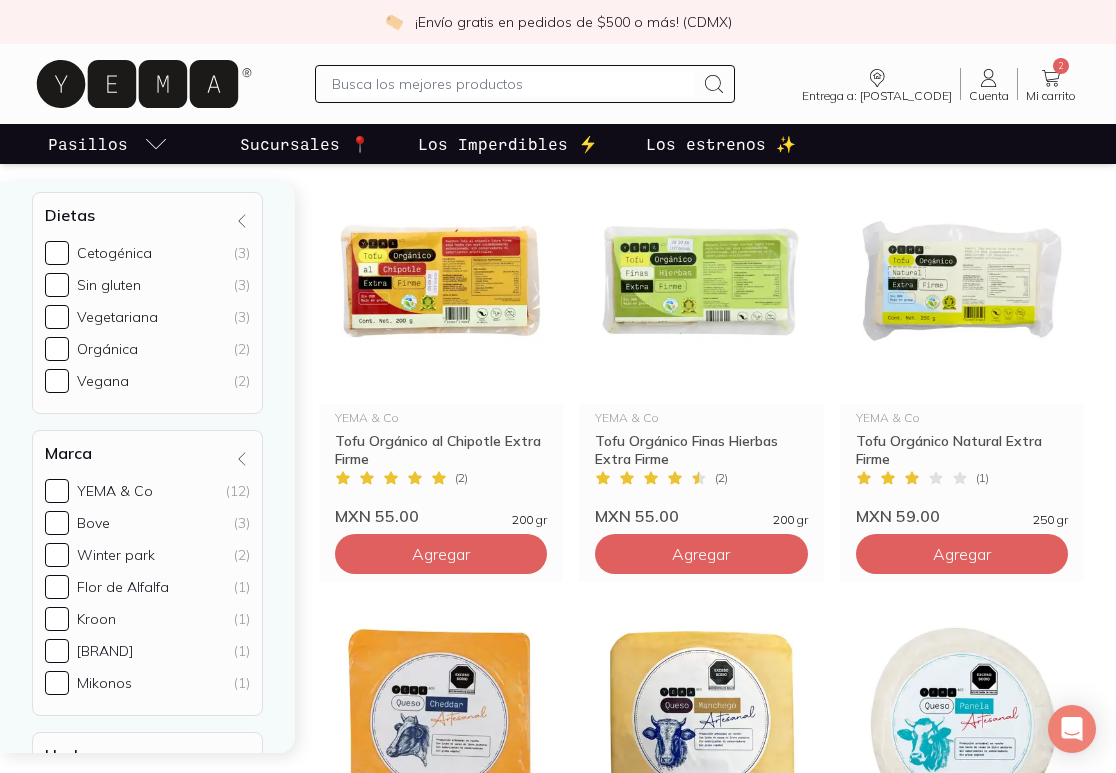 scroll, scrollTop: 713, scrollLeft: 0, axis: vertical 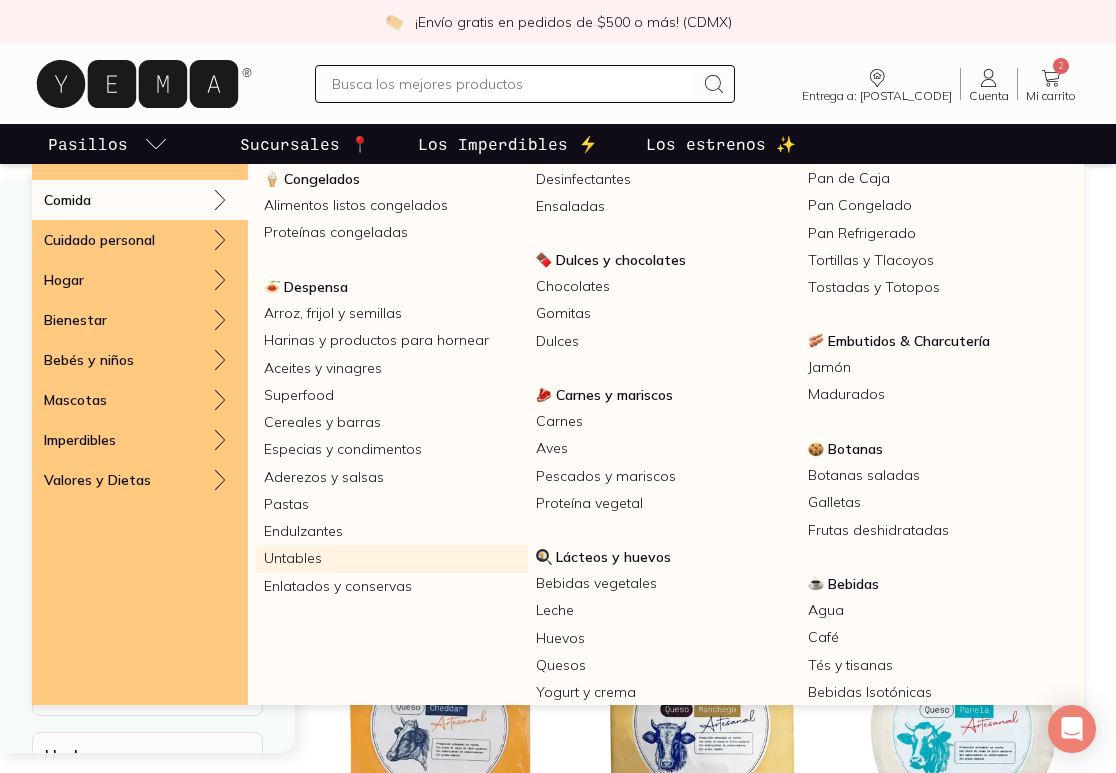 click on "Untables" at bounding box center [392, 558] 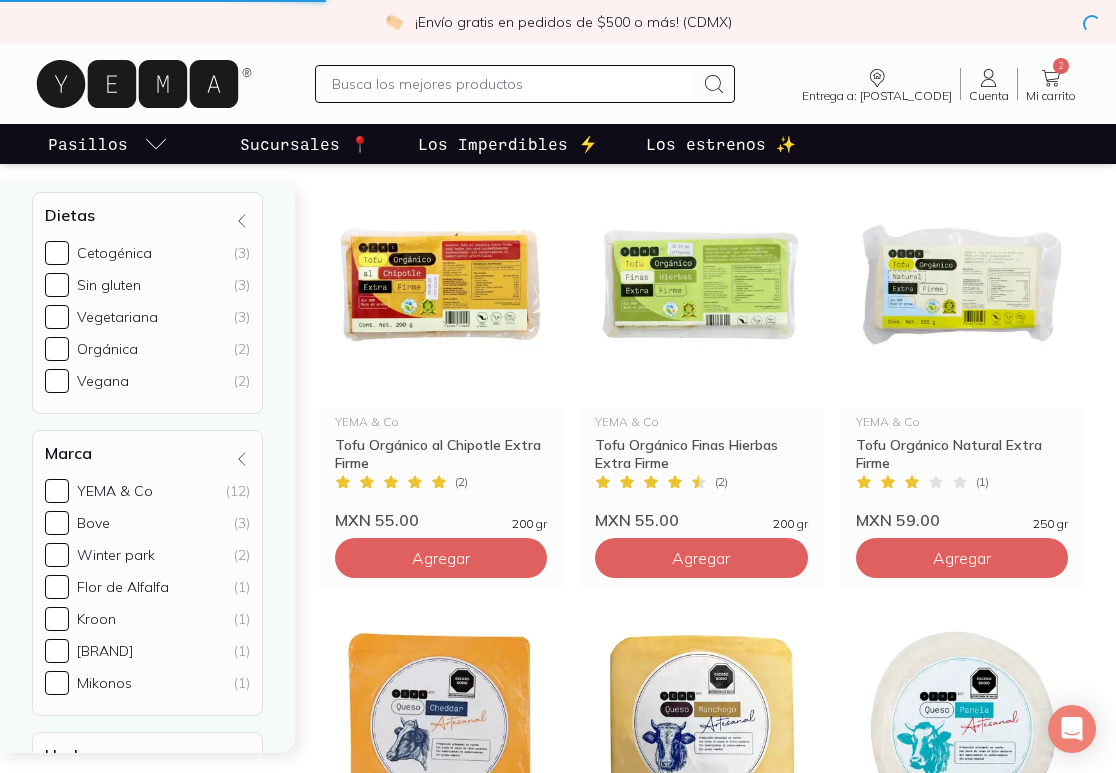 scroll, scrollTop: 0, scrollLeft: 0, axis: both 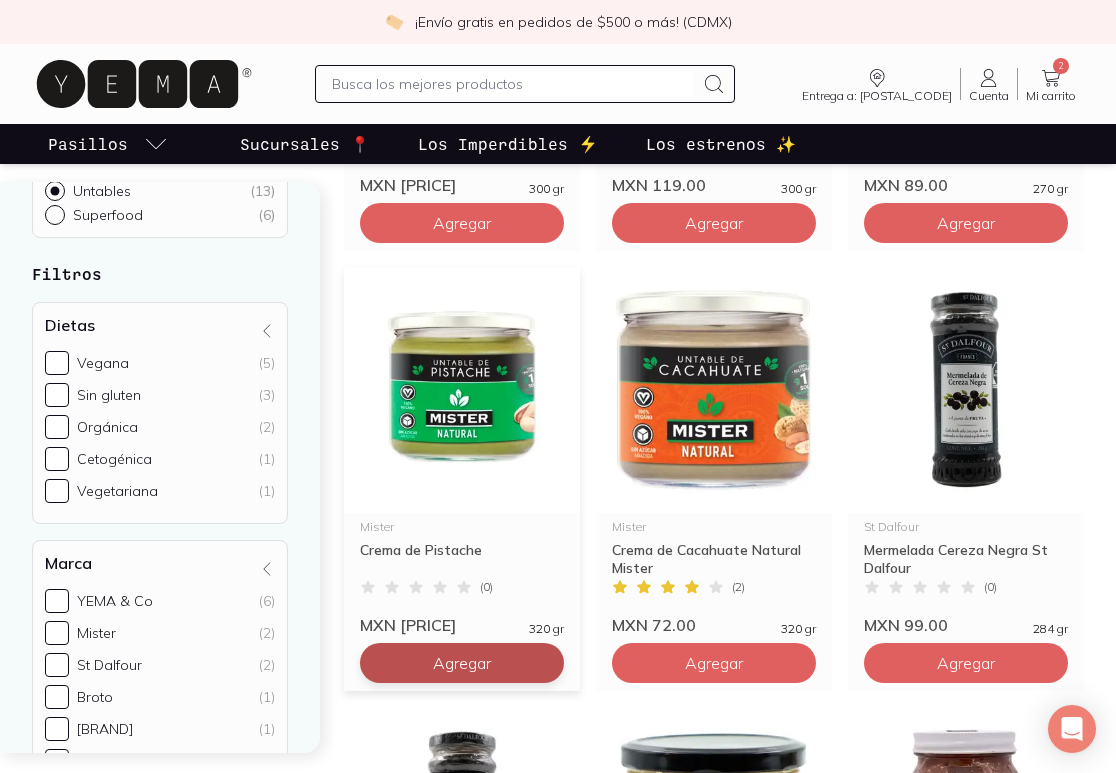 click on "Agregar" at bounding box center (462, 223) 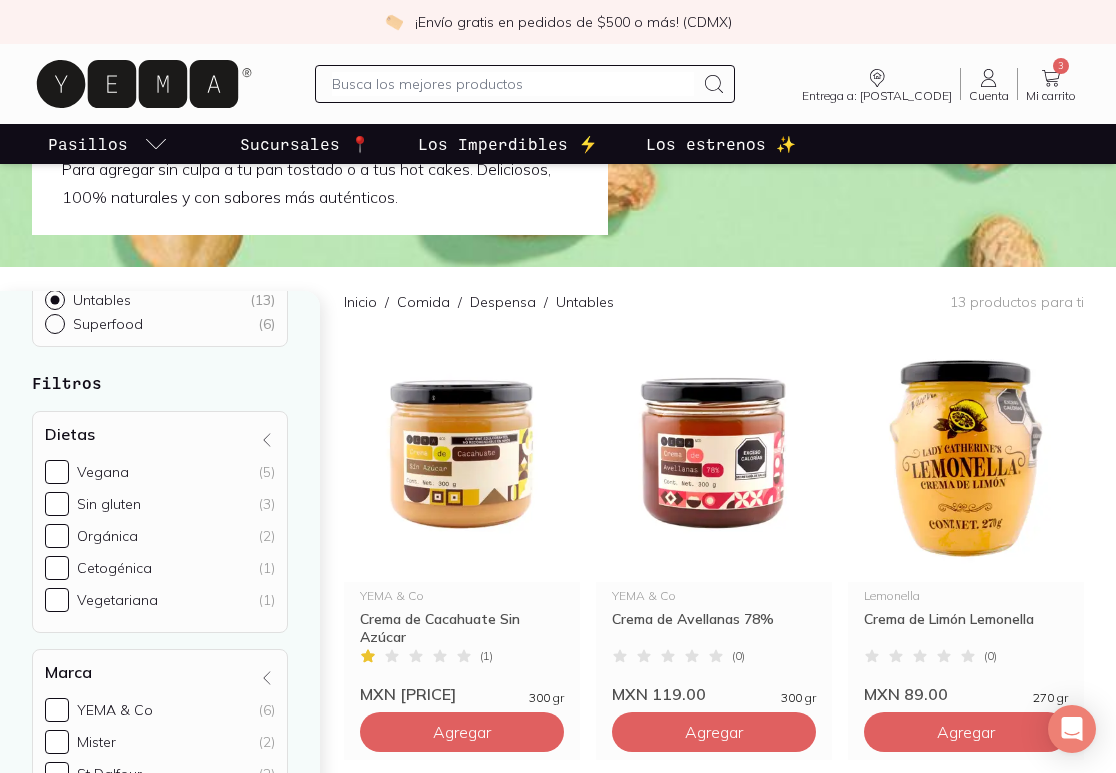 scroll, scrollTop: 0, scrollLeft: 0, axis: both 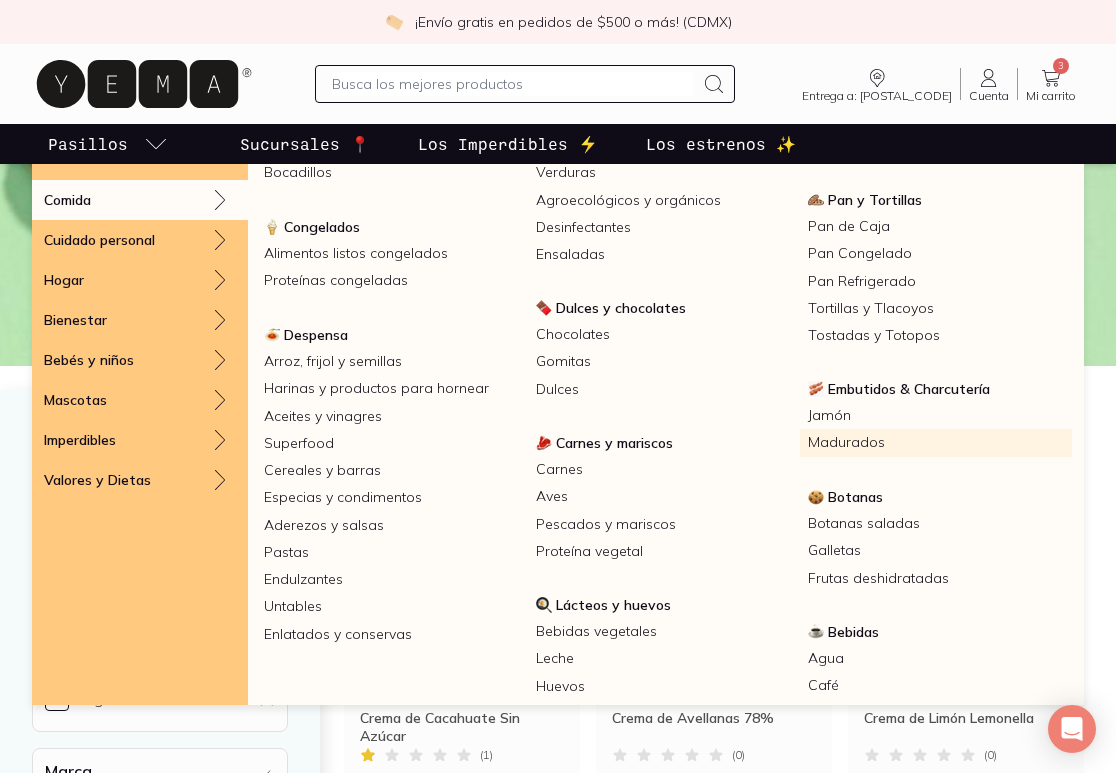 click on "Madurados" at bounding box center (936, 442) 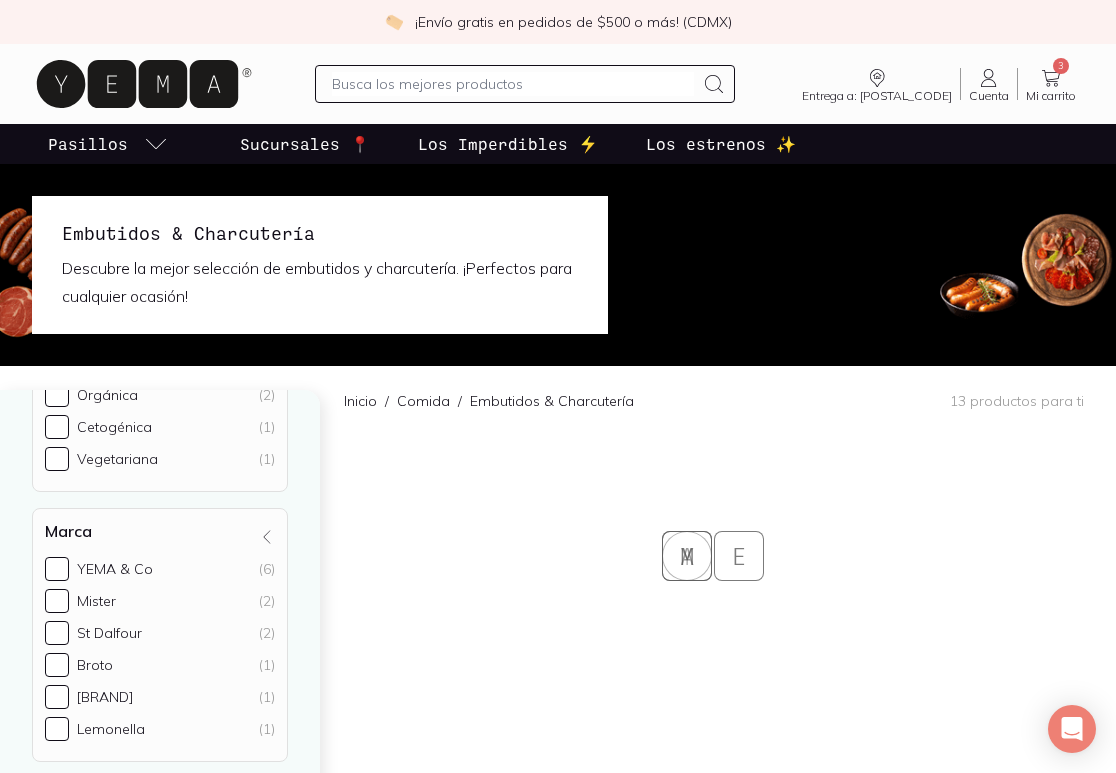 scroll, scrollTop: 42, scrollLeft: 0, axis: vertical 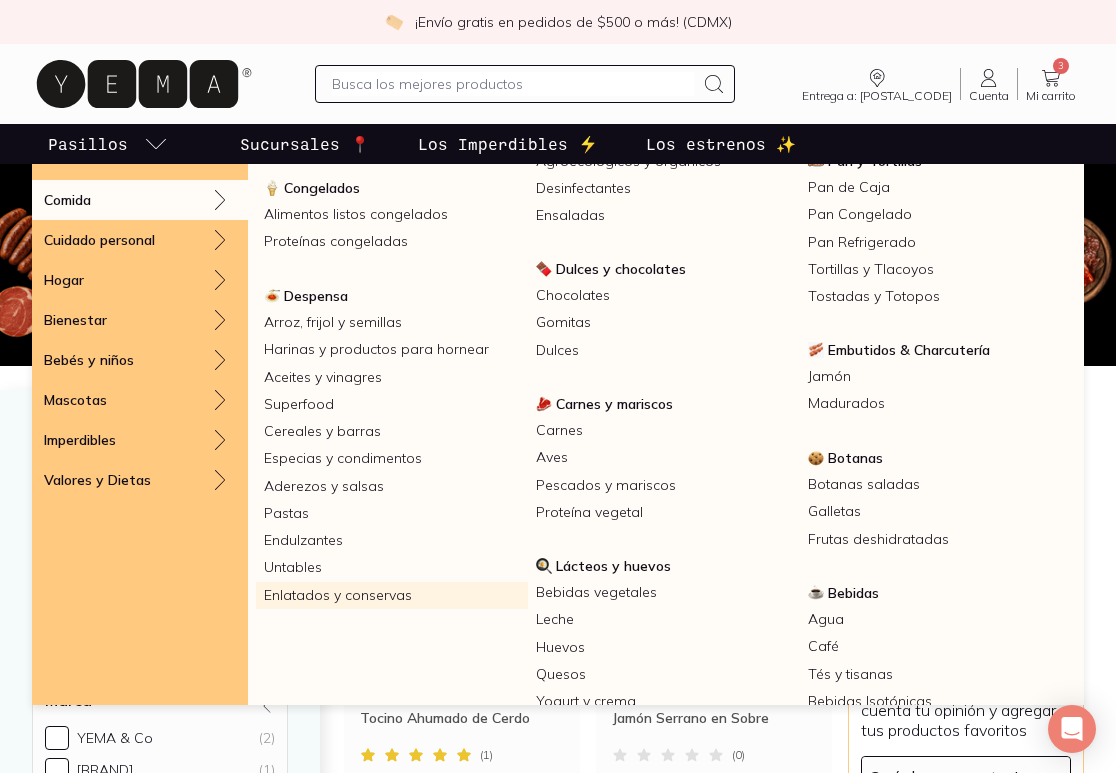 click on "Enlatados y conservas" at bounding box center (392, 595) 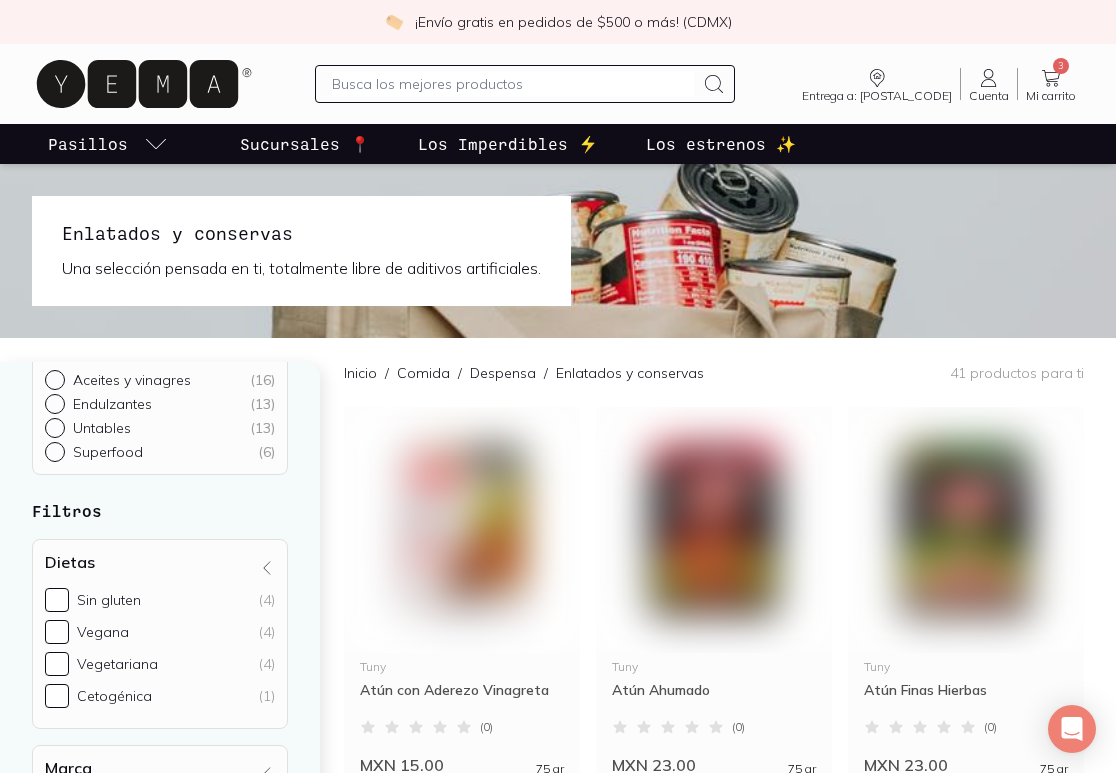 scroll, scrollTop: 339, scrollLeft: 0, axis: vertical 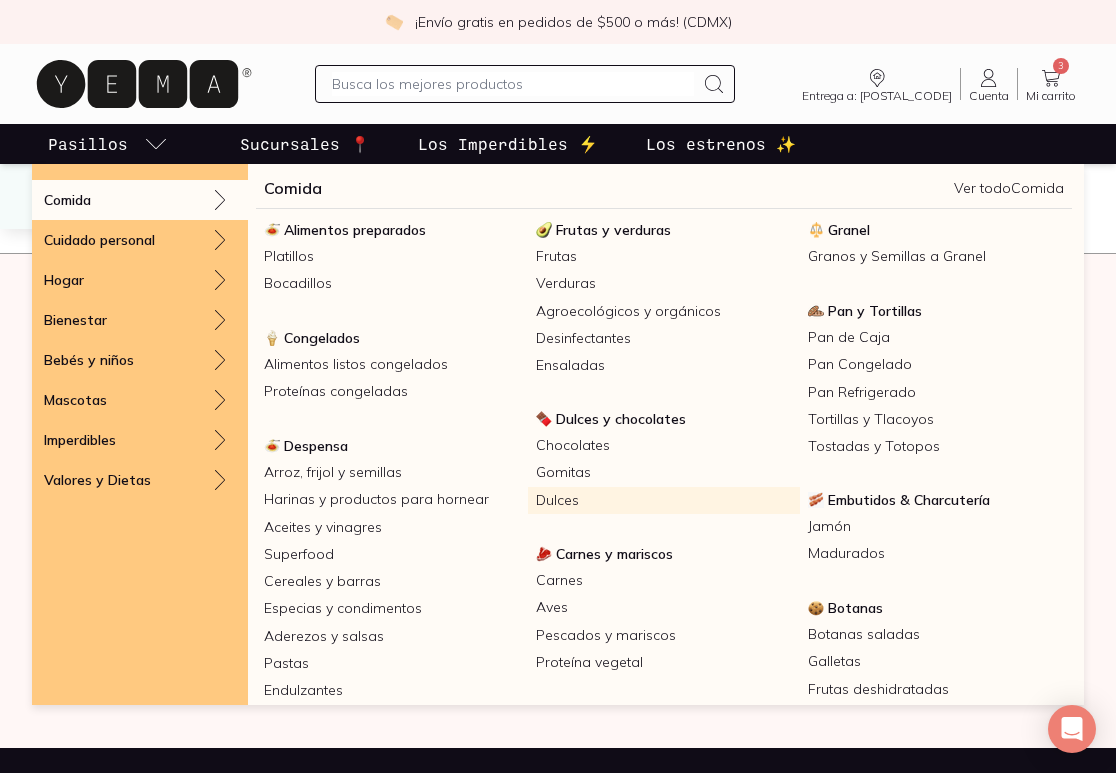 click on "Dulces" at bounding box center [664, 500] 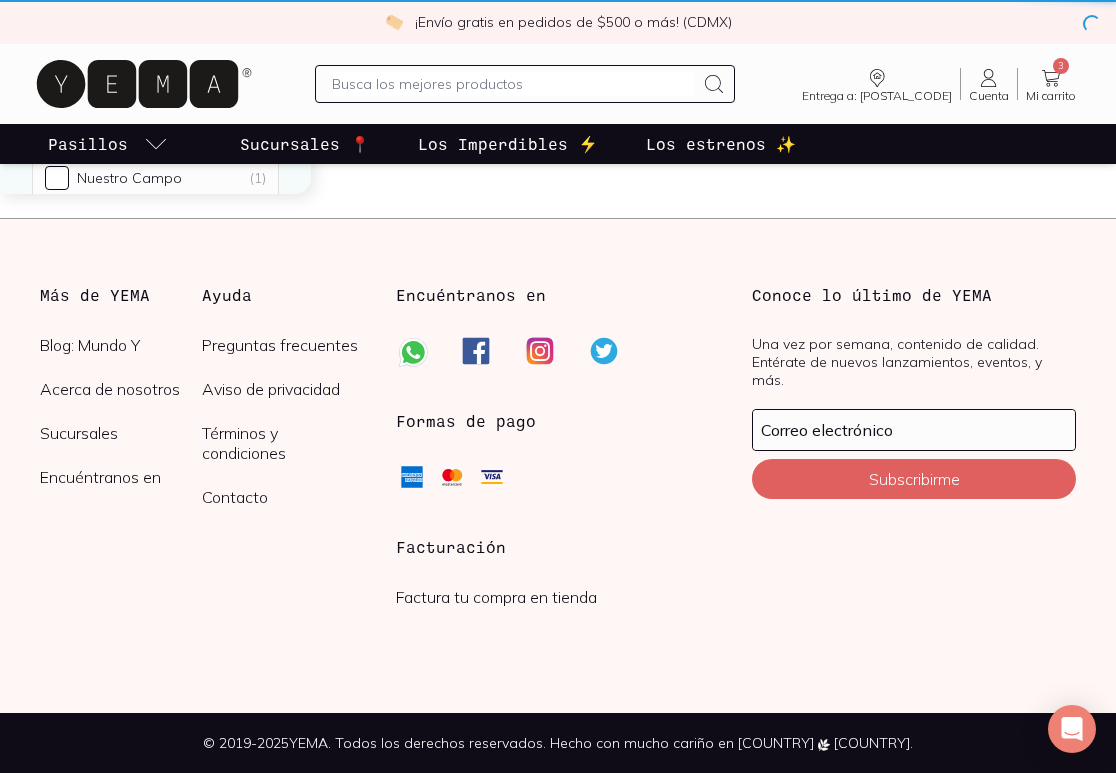 scroll, scrollTop: 0, scrollLeft: 0, axis: both 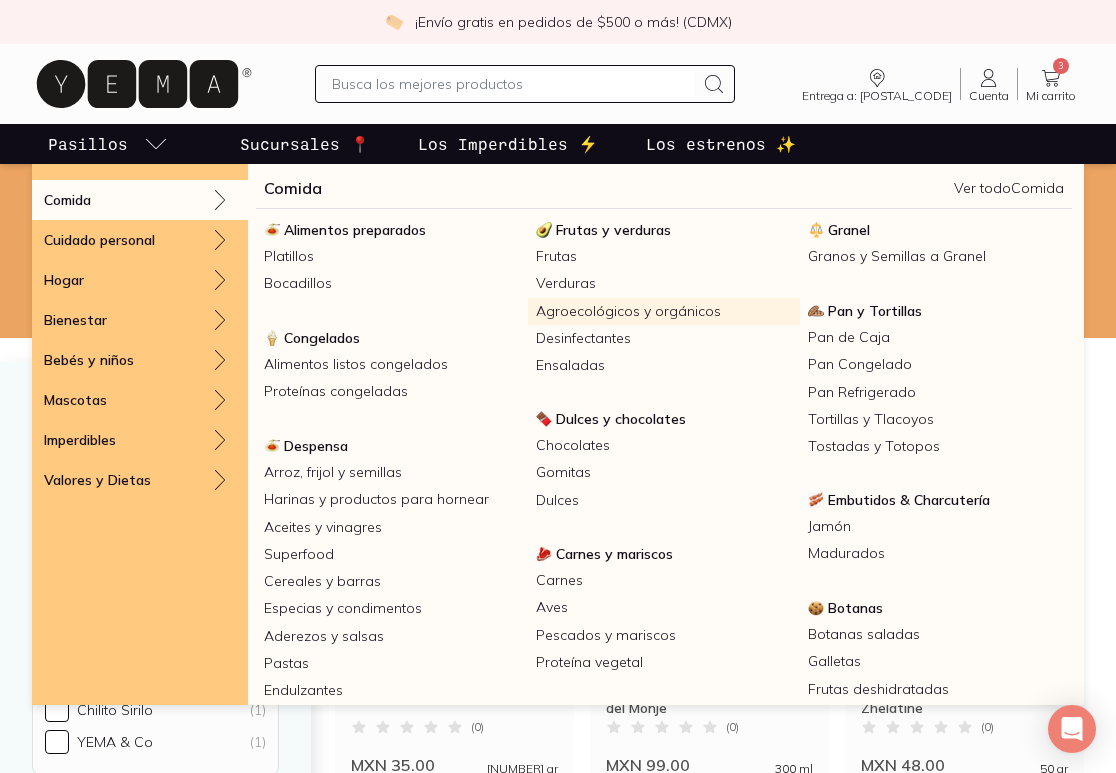 click on "Agroecológicos y orgánicos" at bounding box center (664, 311) 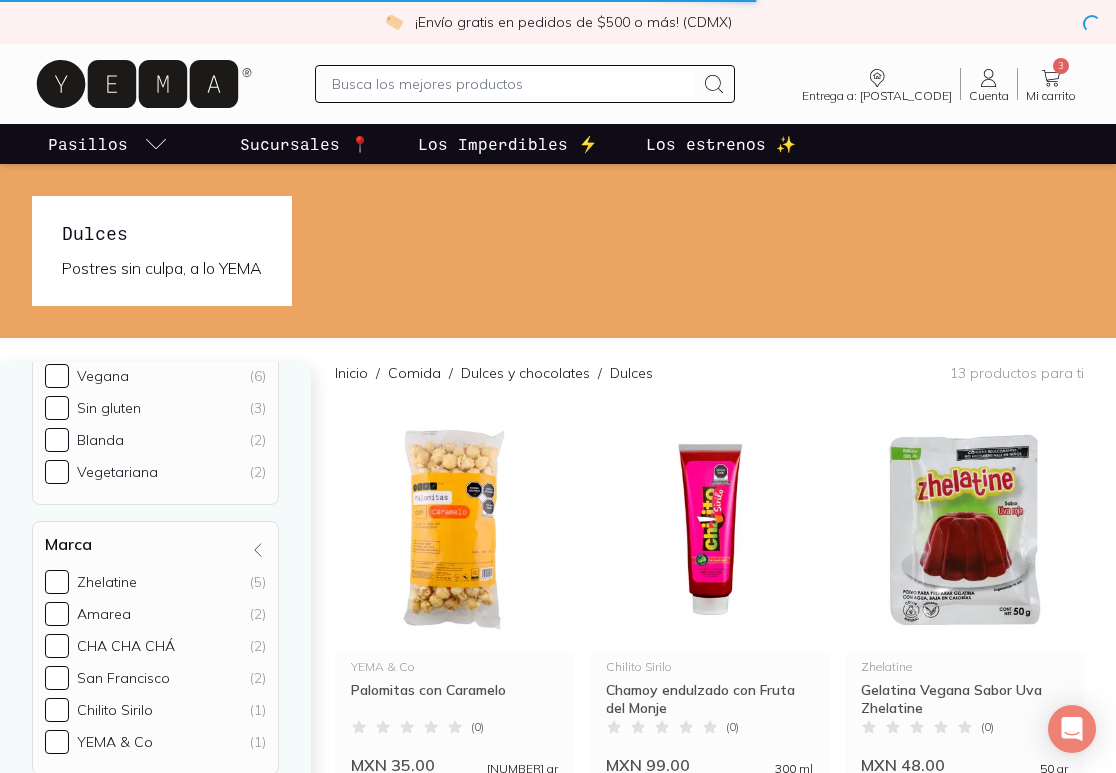 scroll, scrollTop: 361, scrollLeft: 0, axis: vertical 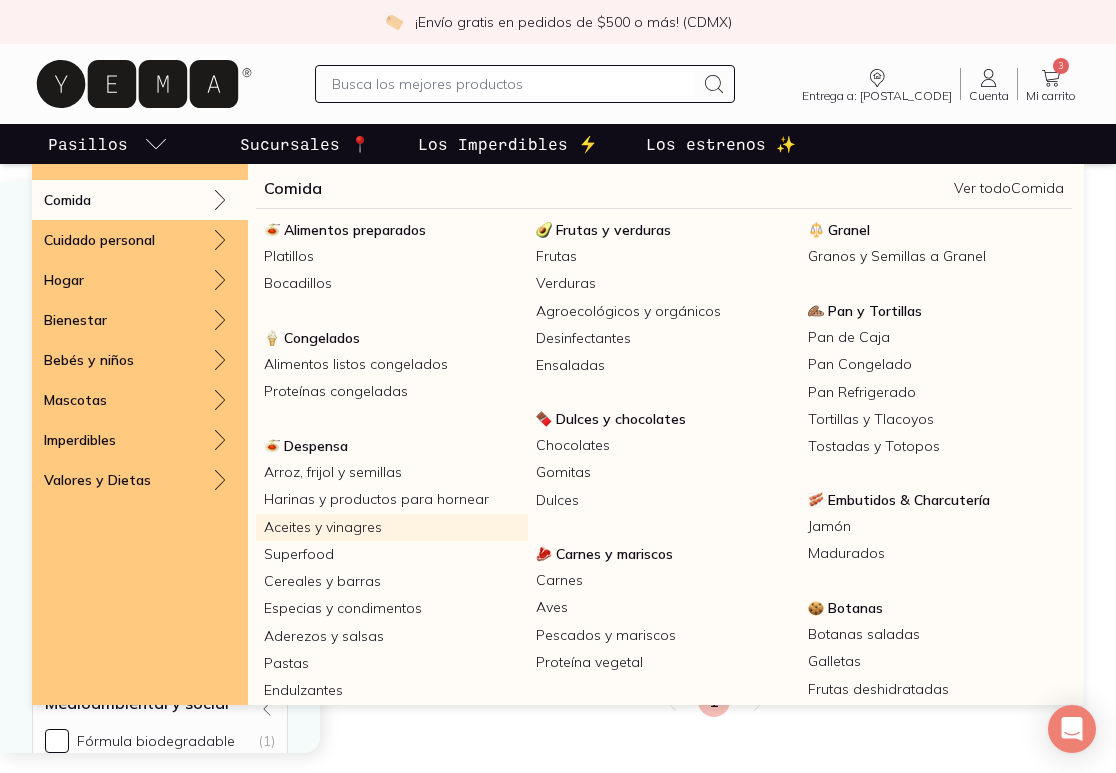 click on "Aceites y vinagres" at bounding box center [392, 527] 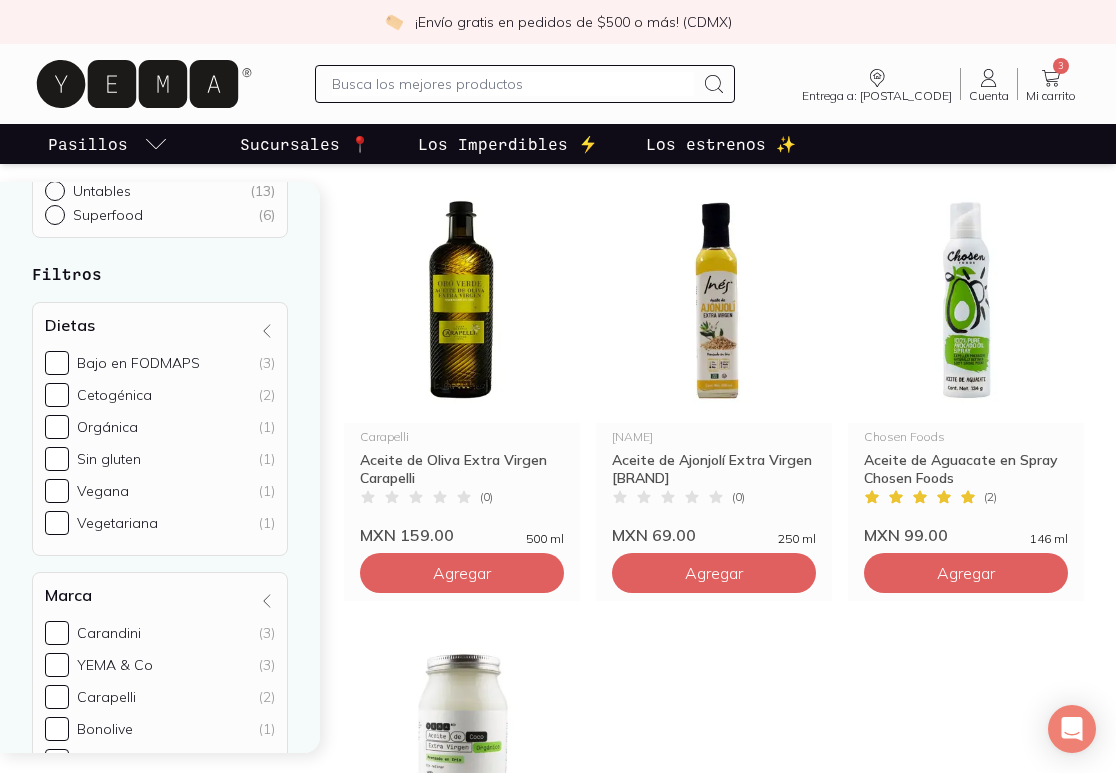 scroll, scrollTop: 2032, scrollLeft: 0, axis: vertical 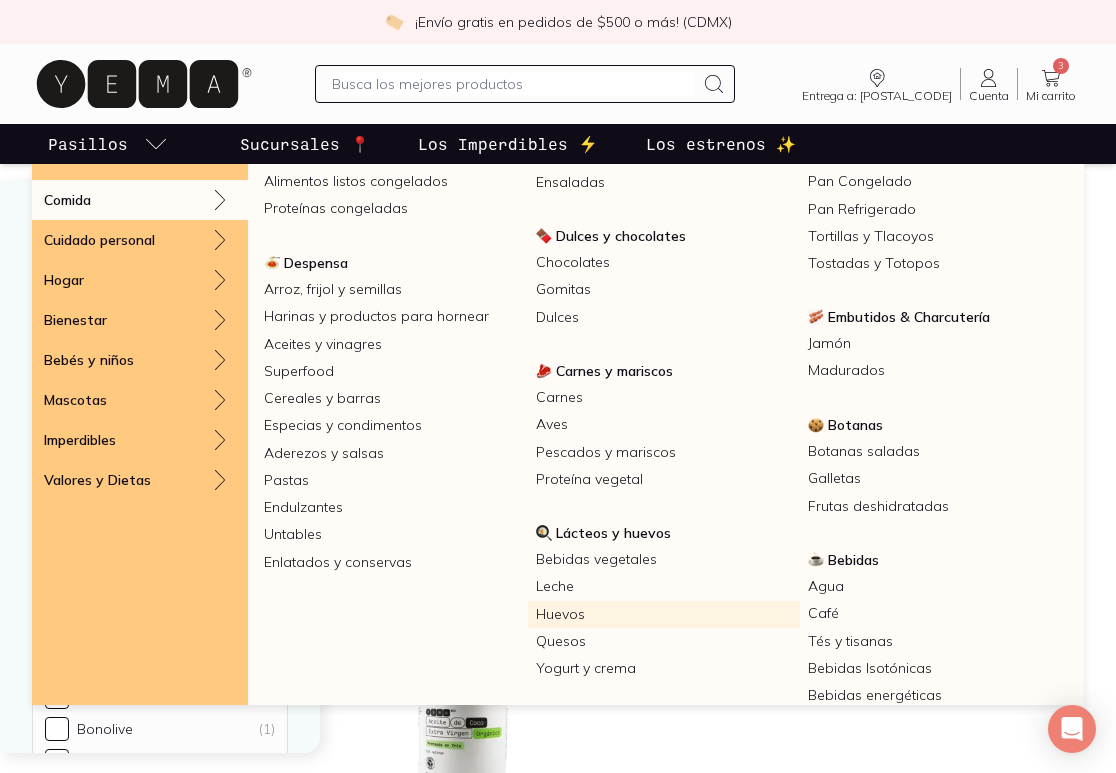 click on "Huevos" at bounding box center (664, 614) 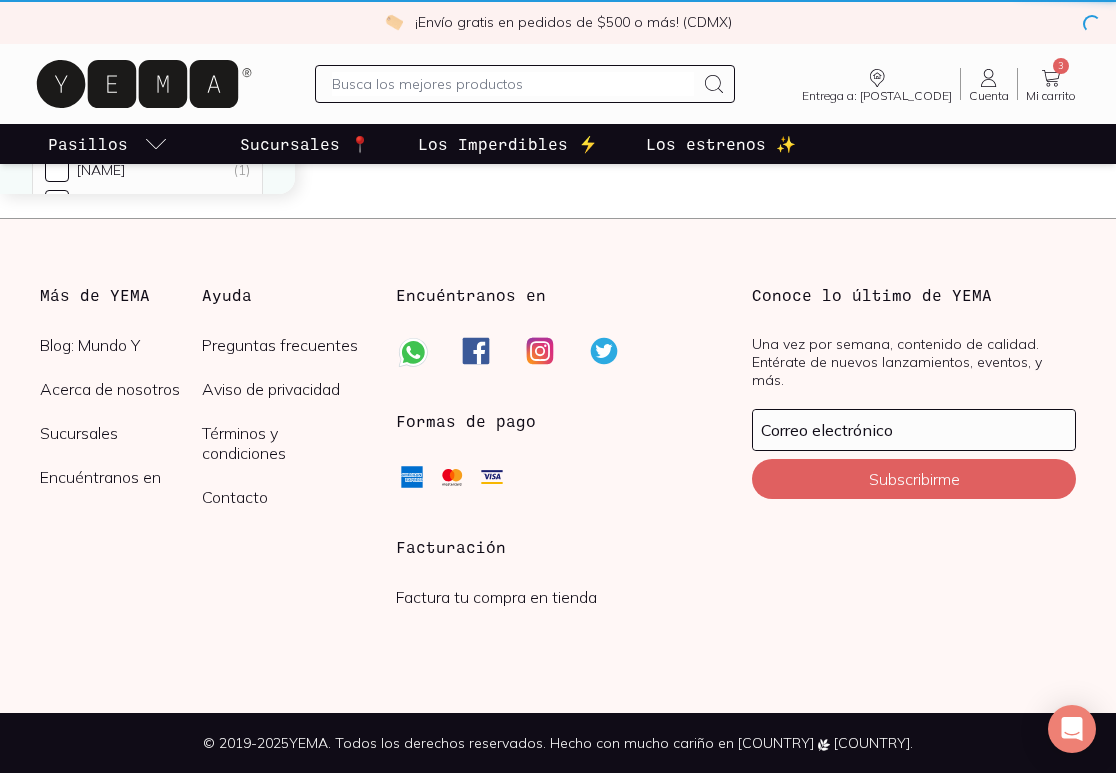 scroll, scrollTop: 0, scrollLeft: 0, axis: both 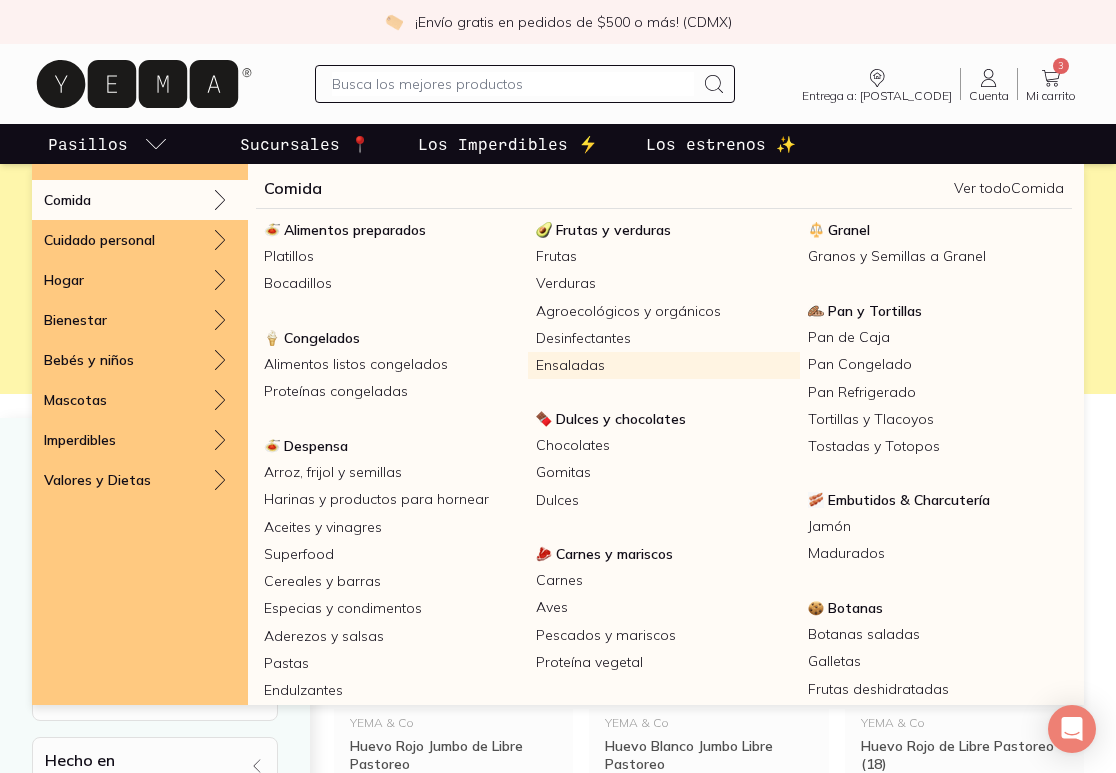 click on "Ensaladas" at bounding box center [664, 365] 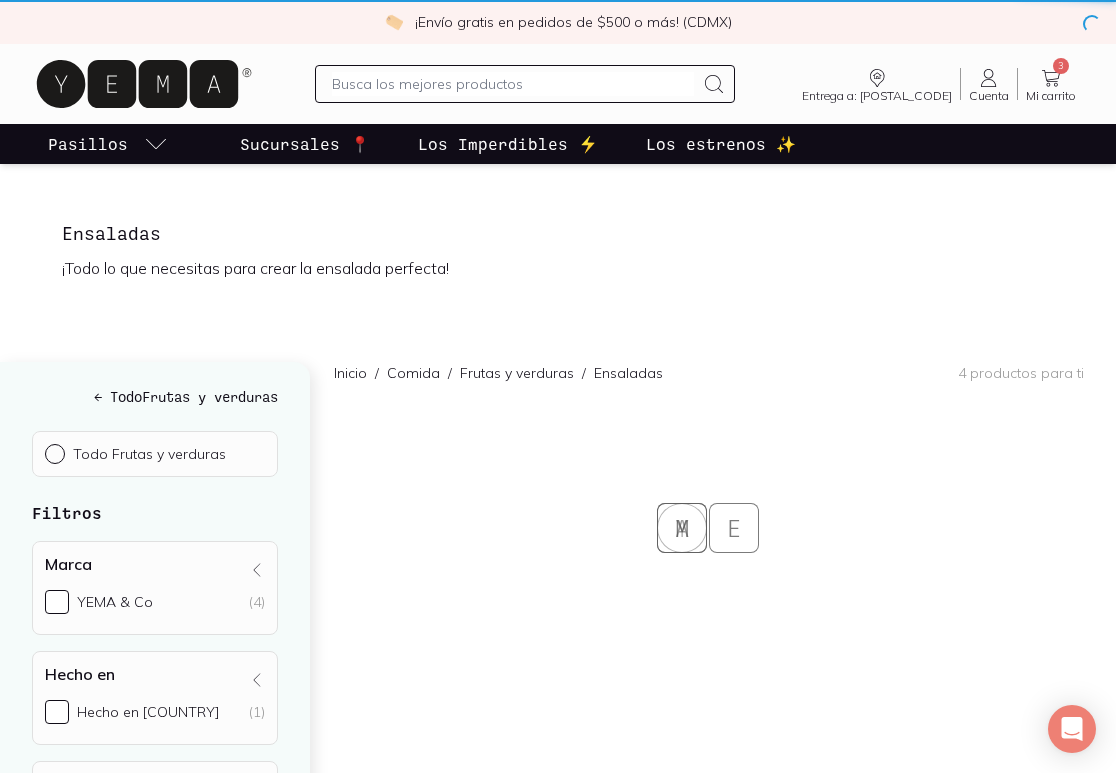 scroll, scrollTop: 0, scrollLeft: 0, axis: both 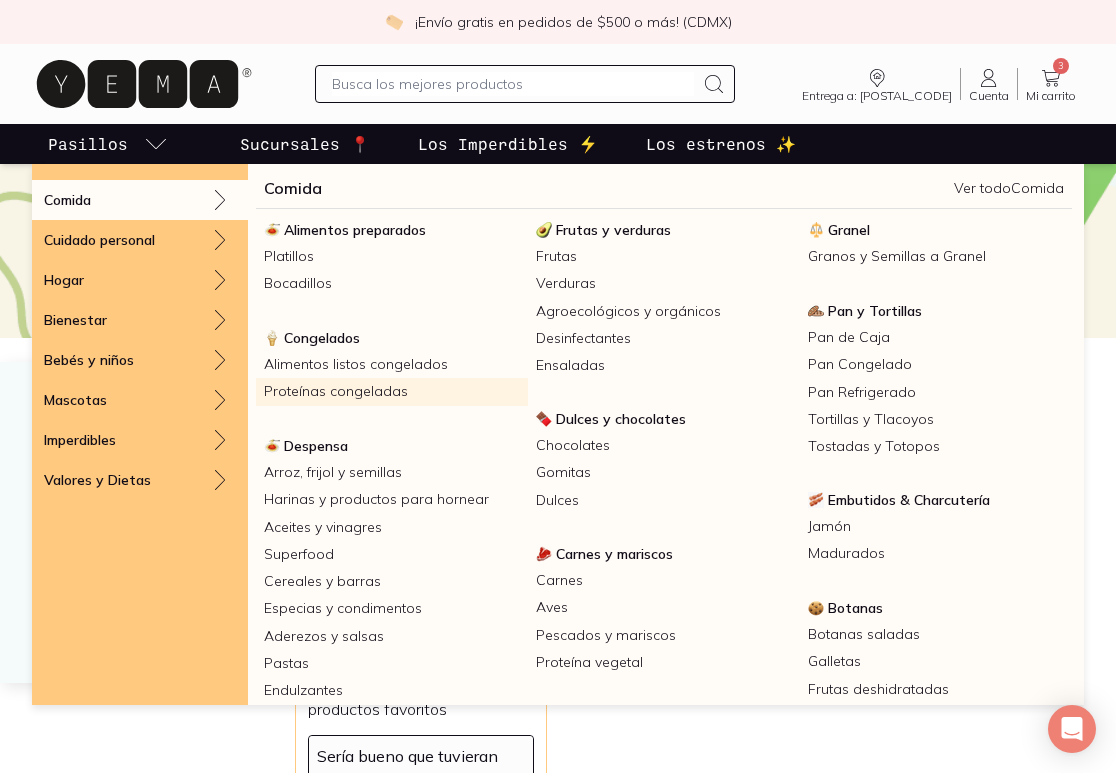 click on "Proteínas congeladas" at bounding box center (392, 391) 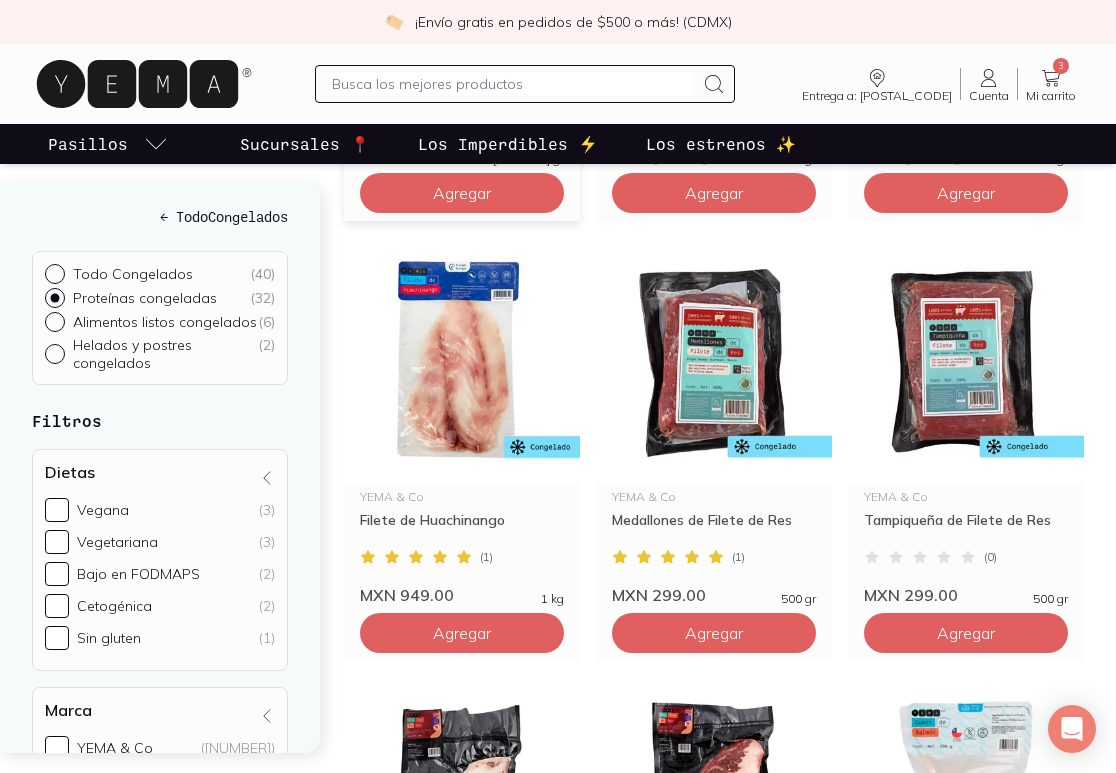 scroll, scrollTop: 1653, scrollLeft: 0, axis: vertical 